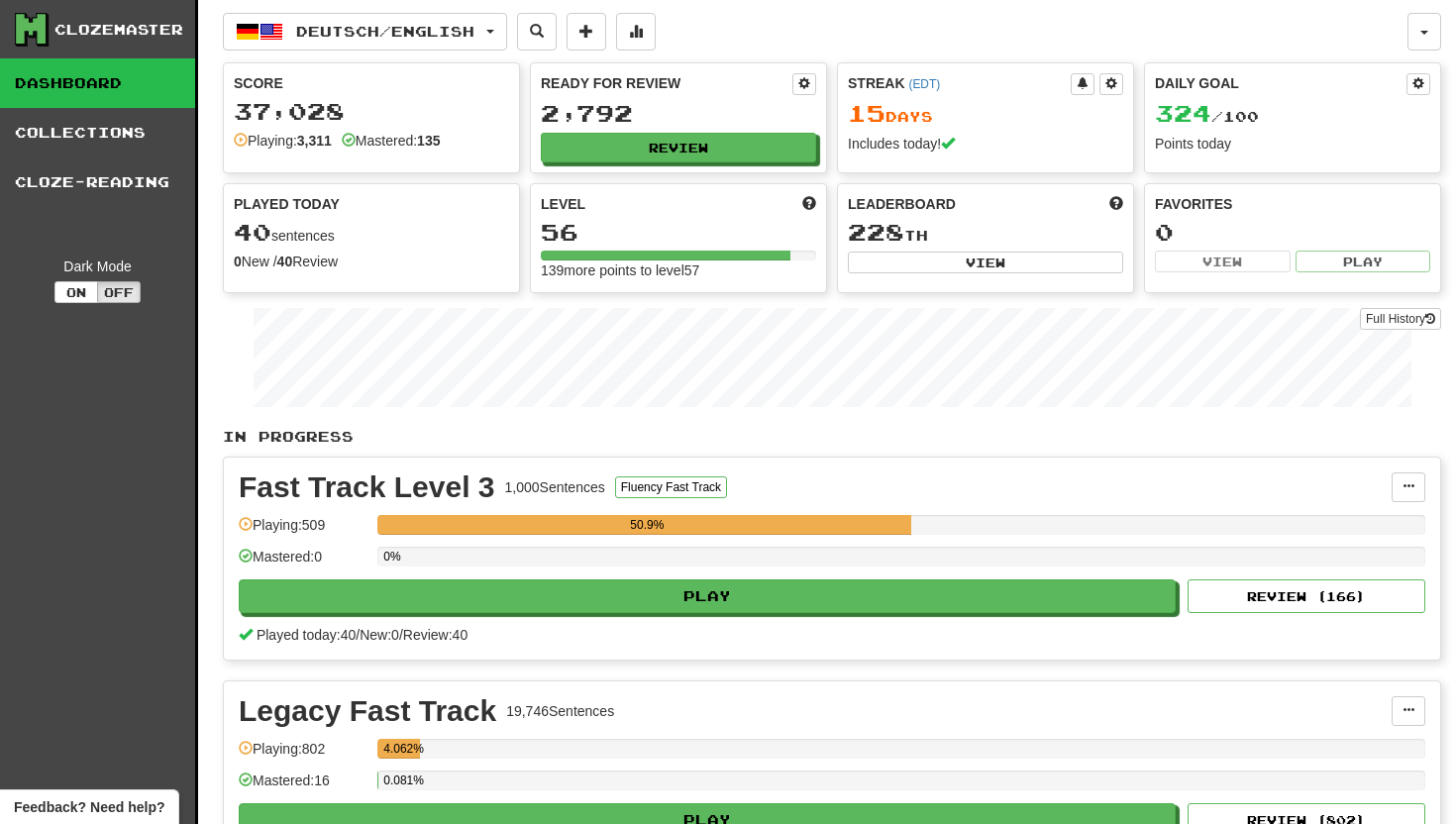 scroll, scrollTop: 0, scrollLeft: 0, axis: both 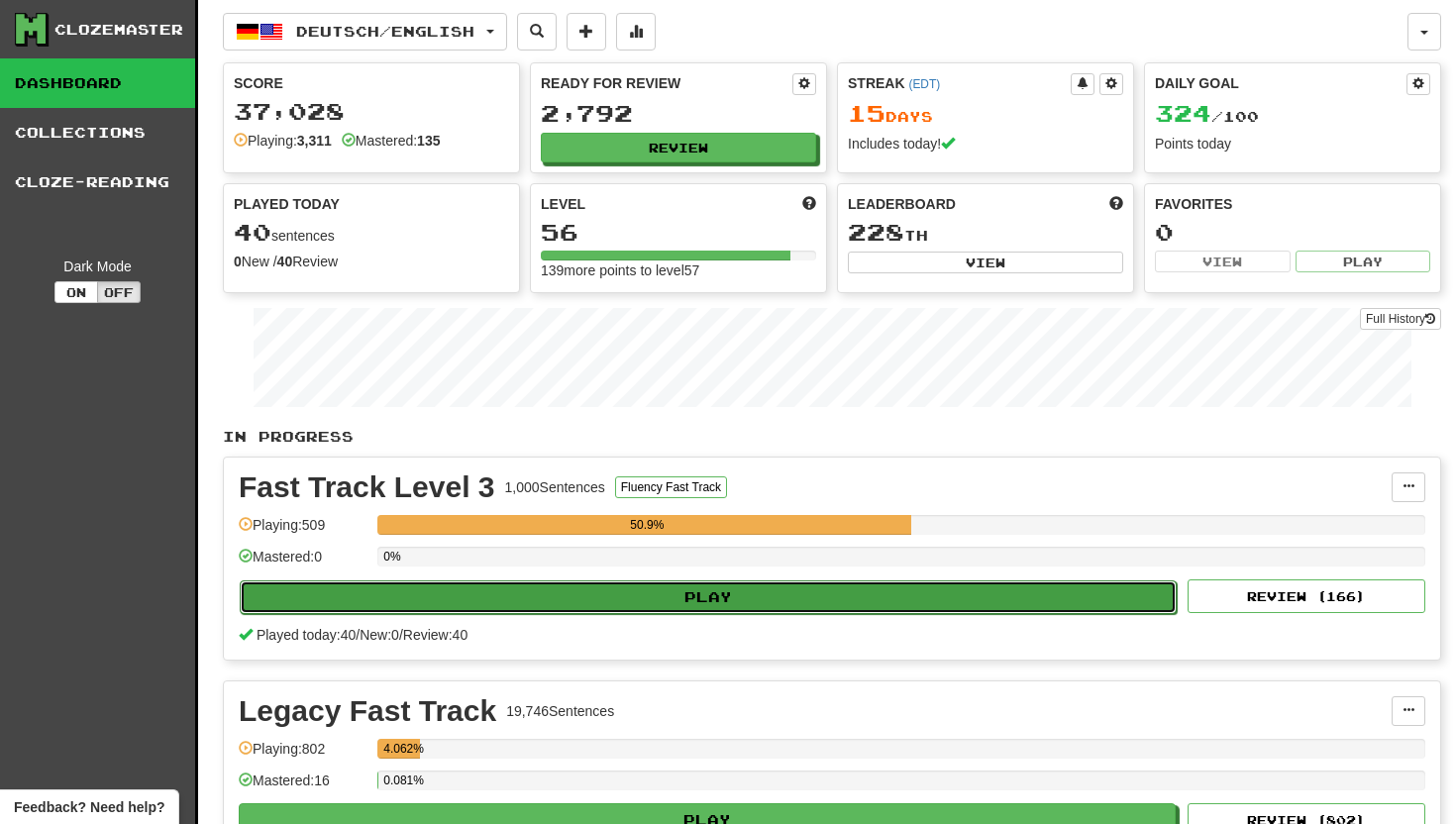 click on "Play" at bounding box center (708, 597) 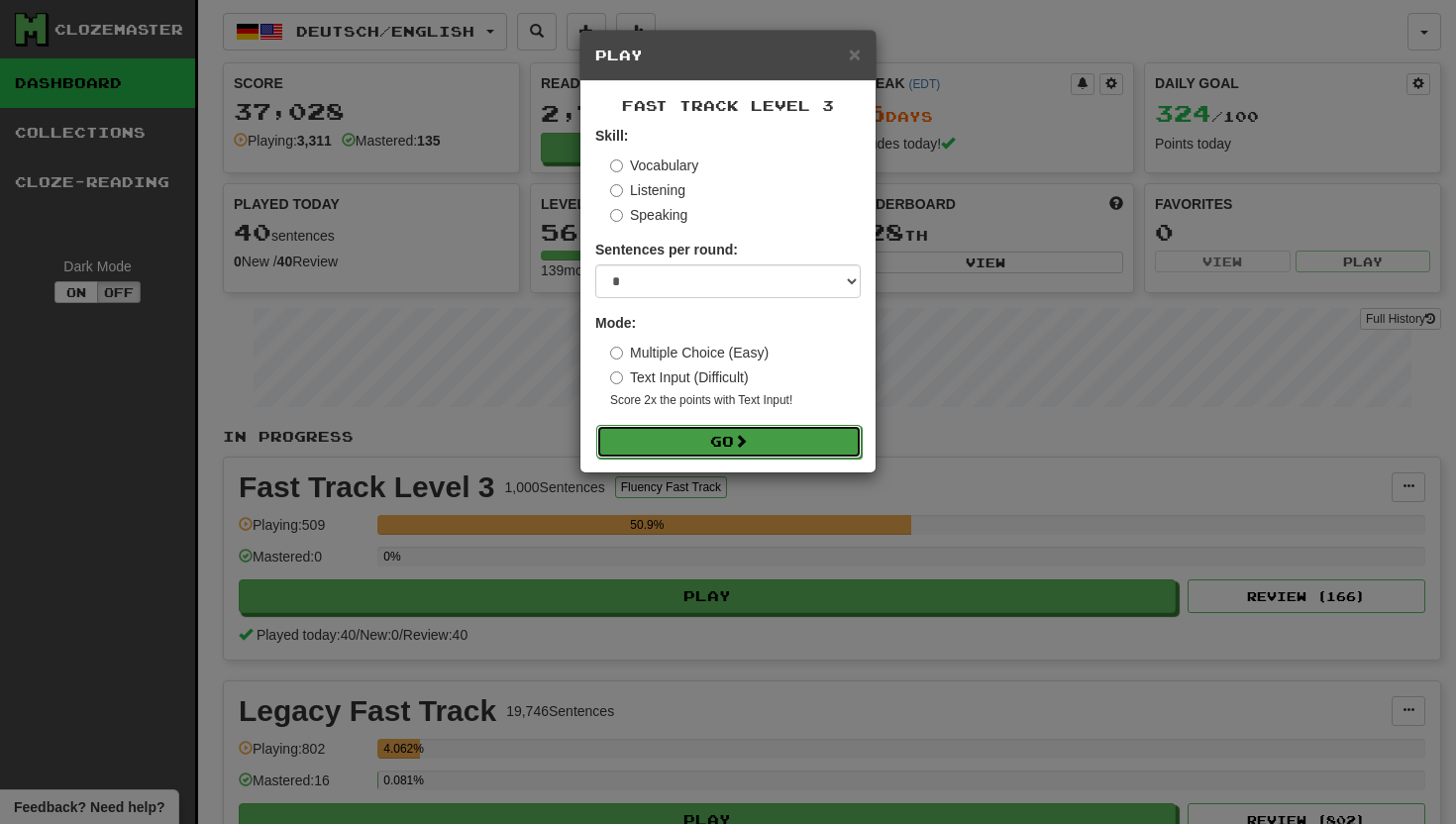 click on "Go" at bounding box center [729, 442] 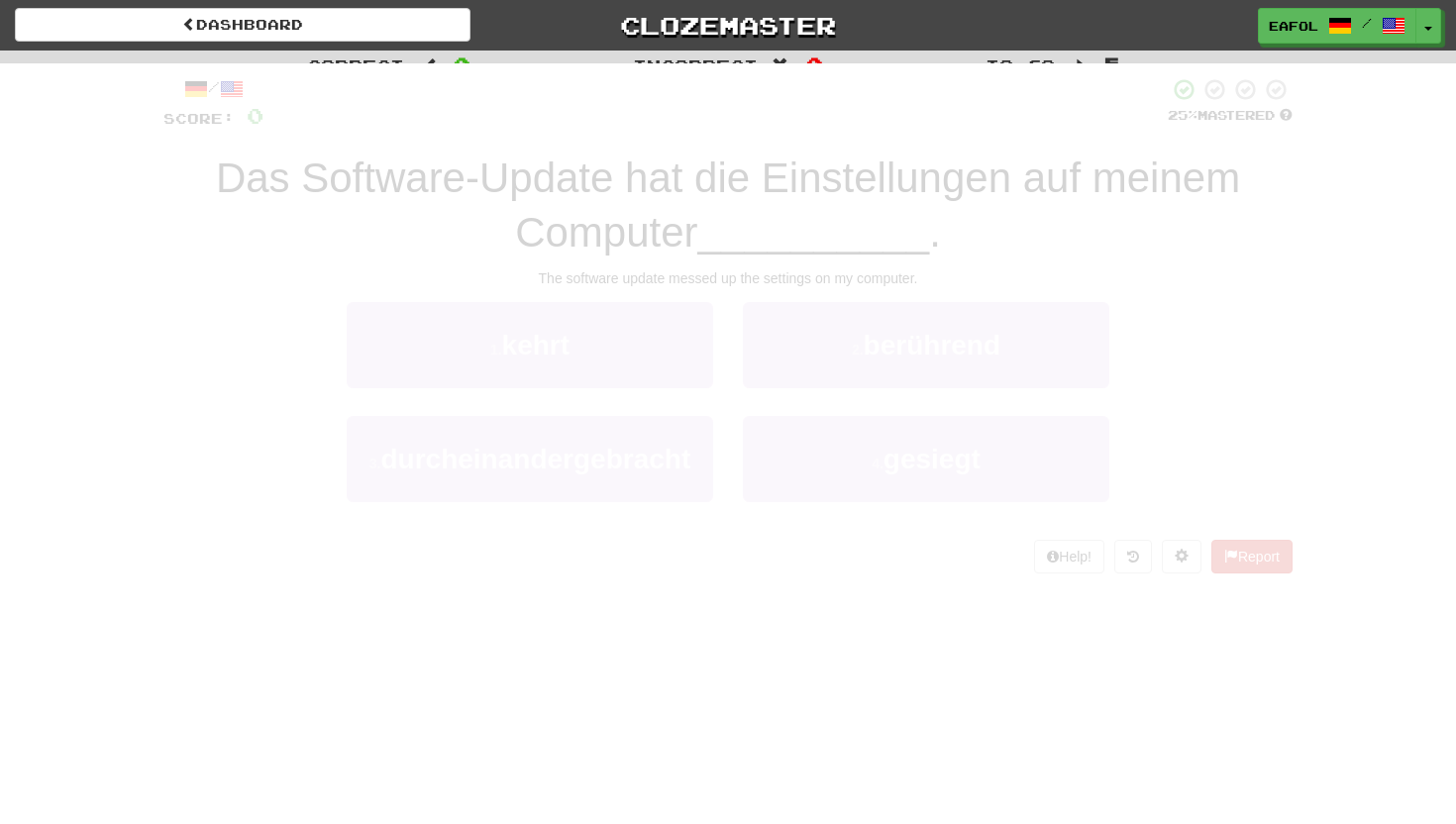 scroll, scrollTop: 0, scrollLeft: 0, axis: both 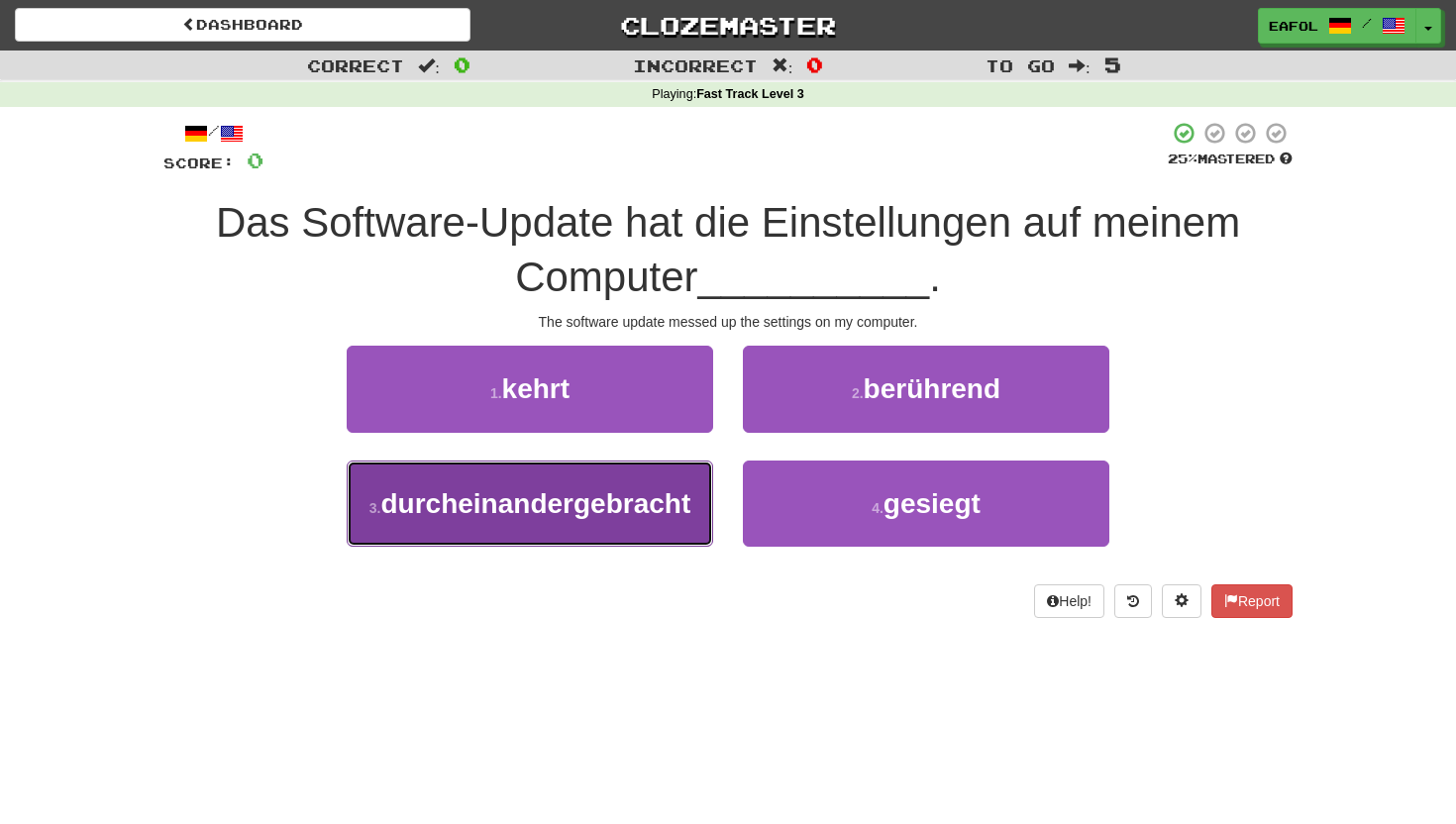 click on "durcheinandergebracht" at bounding box center [535, 503] 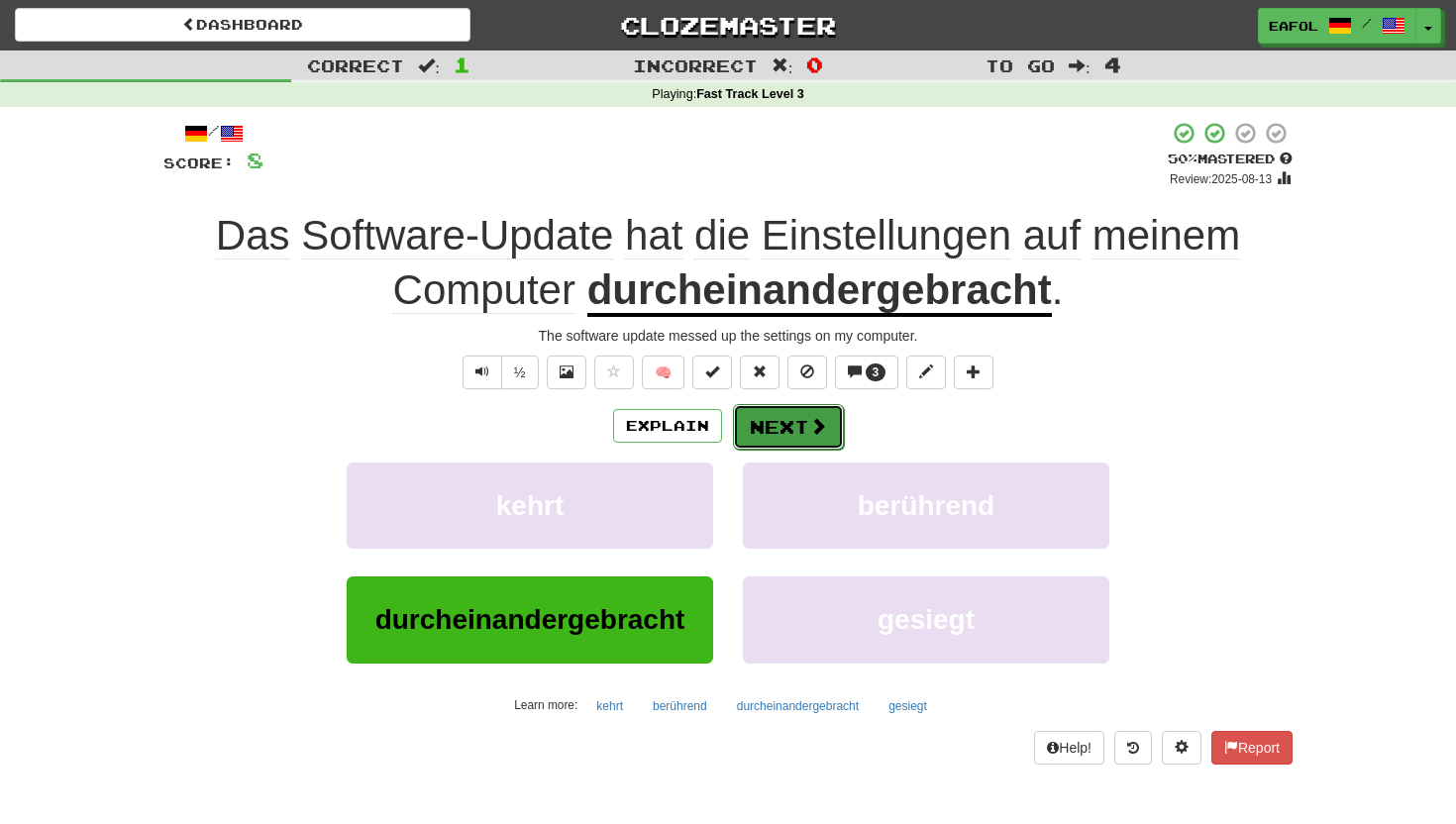 click on "Next" at bounding box center [788, 427] 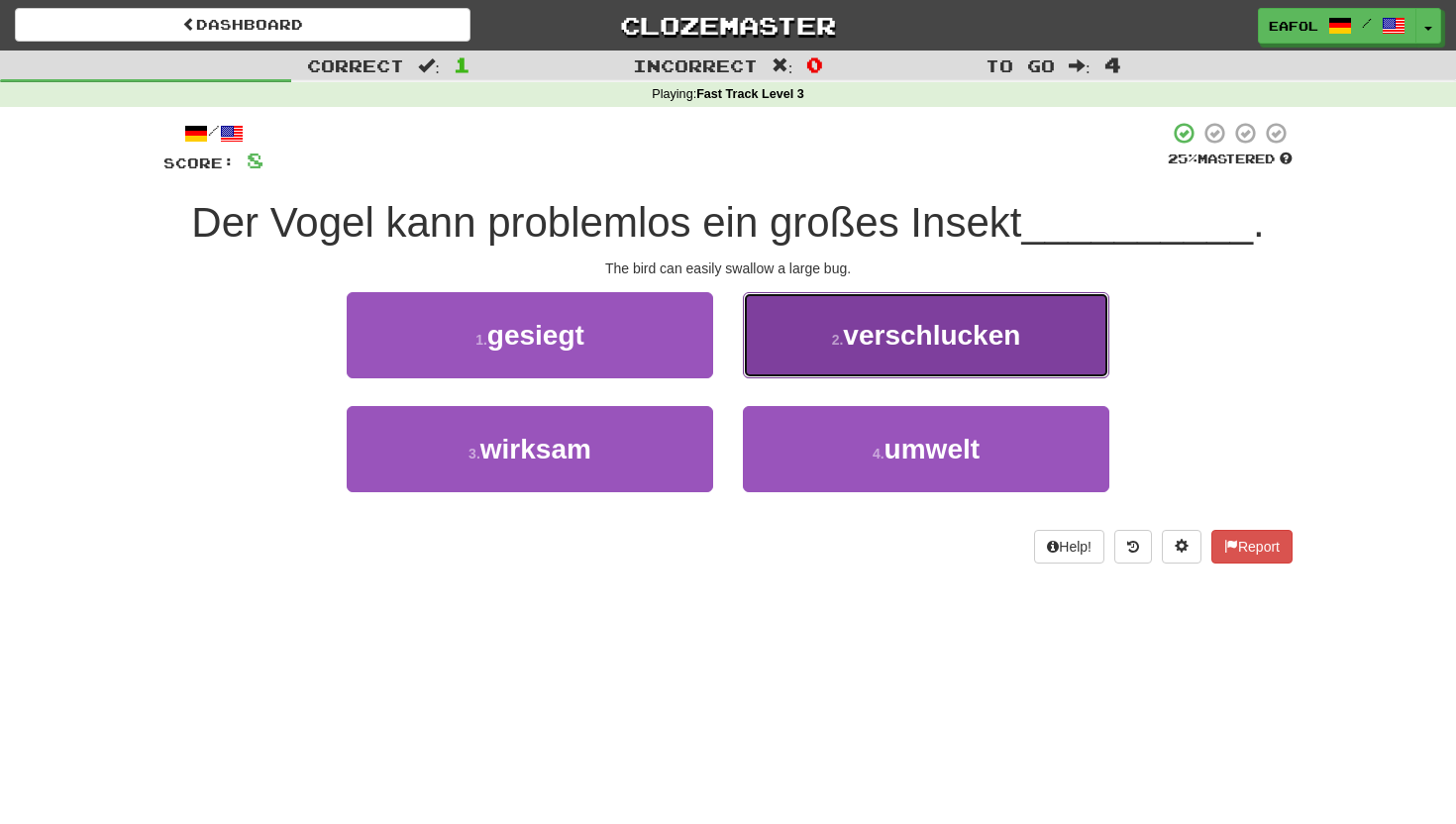 click on "2 .  verschlucken" at bounding box center [926, 335] 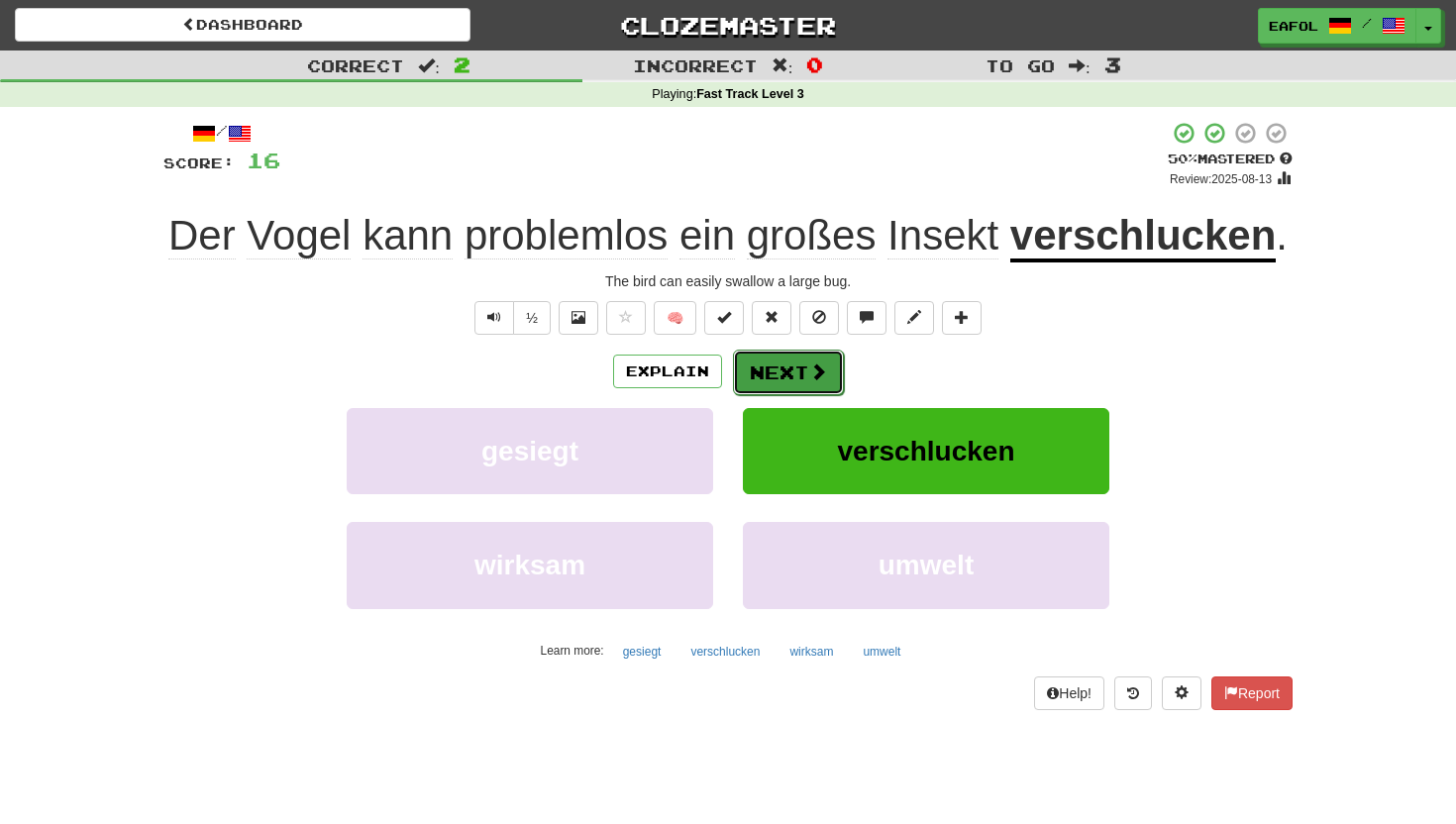 click on "Next" at bounding box center [788, 372] 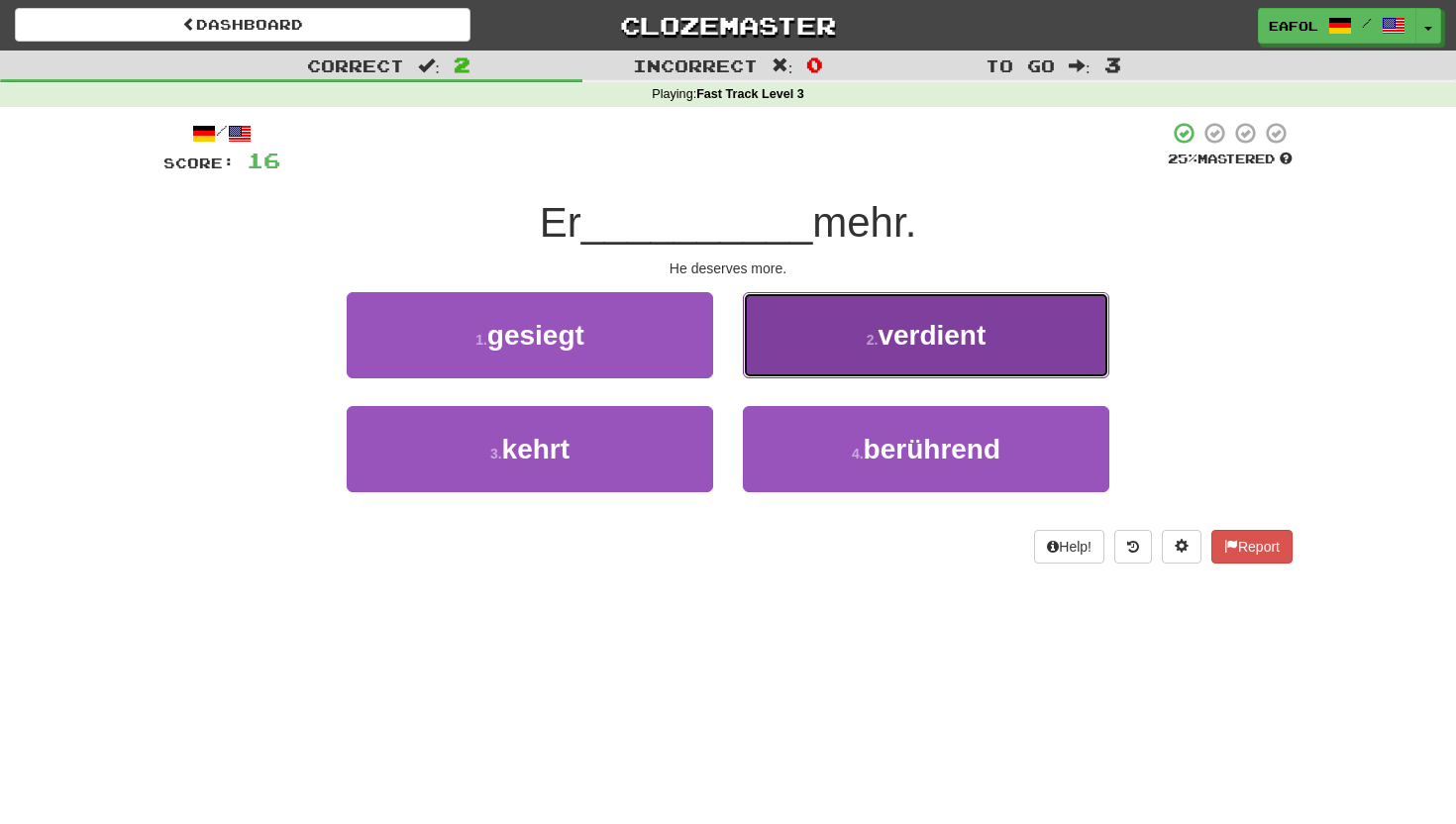 click on "verdient" at bounding box center [931, 335] 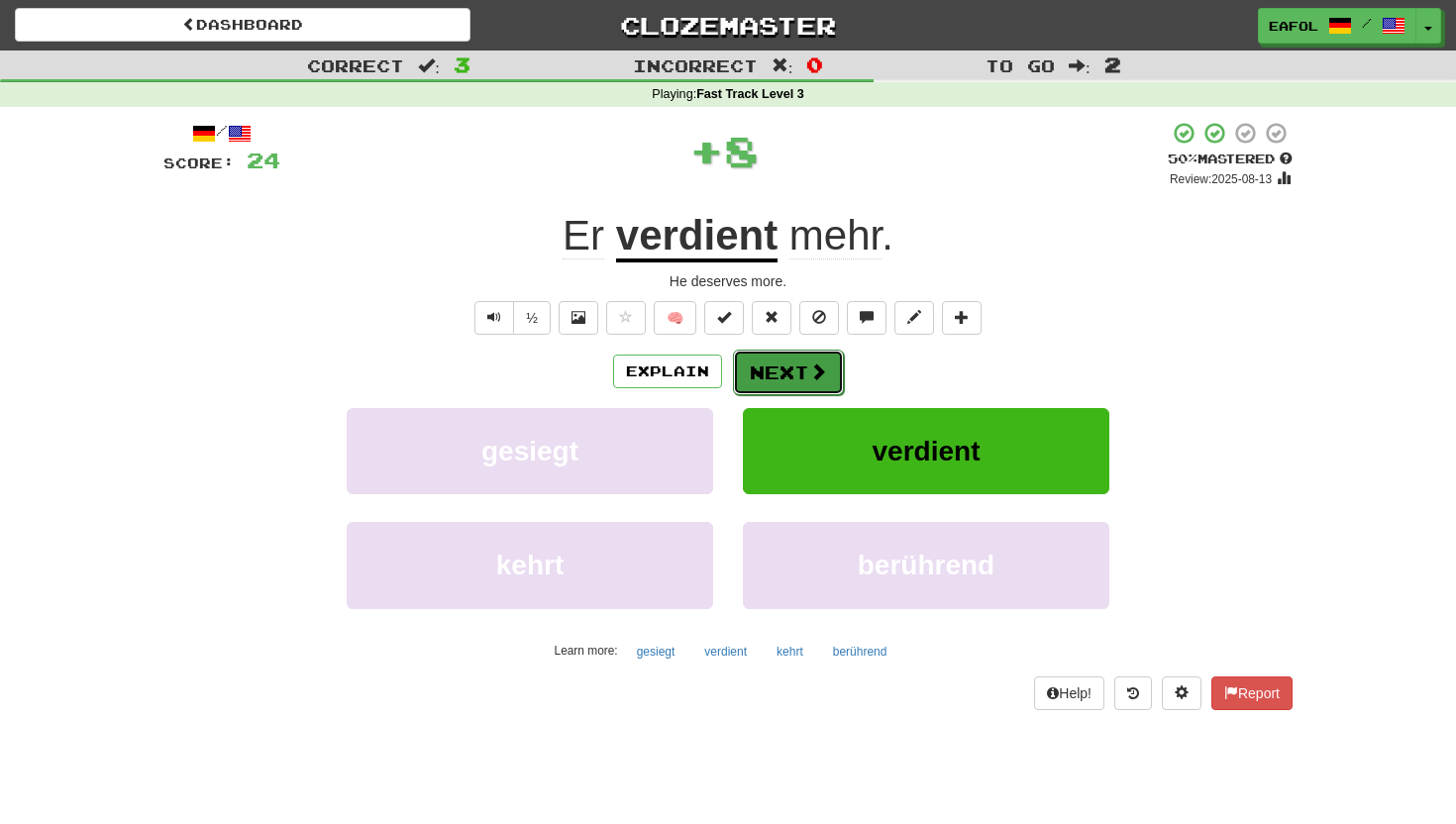 click on "Next" at bounding box center (788, 372) 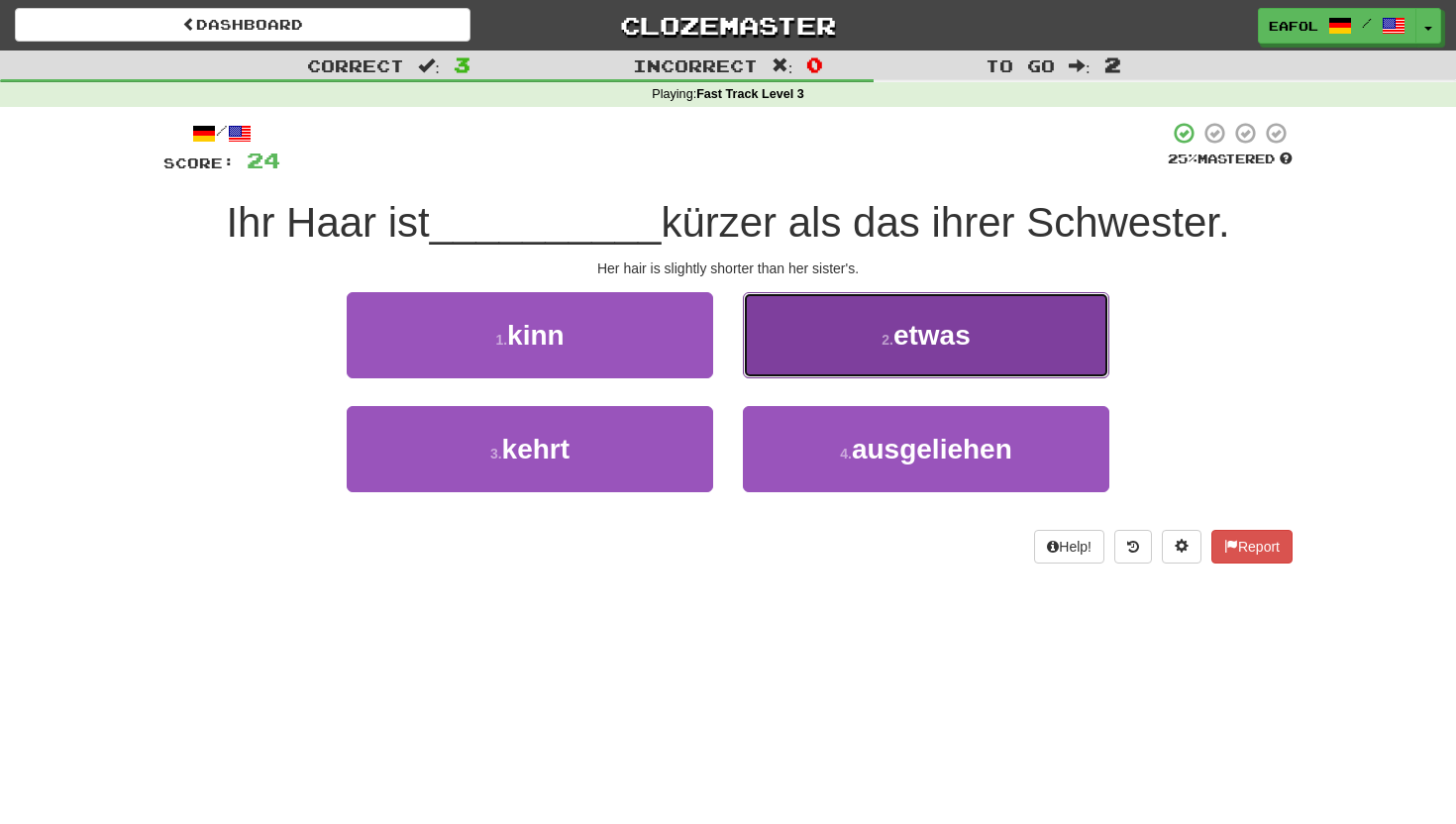 click on "2 .  etwas" at bounding box center (926, 335) 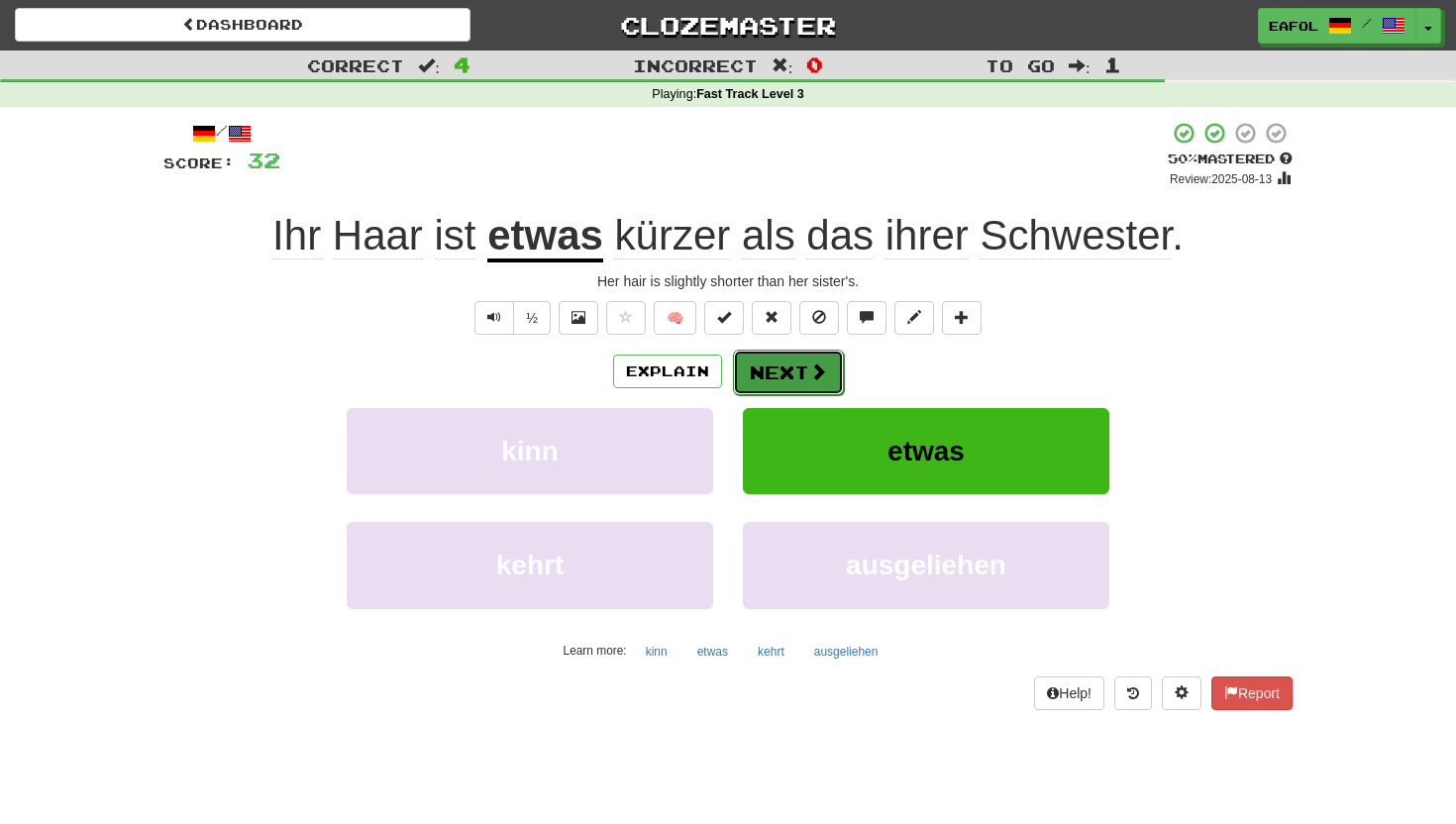 click on "Next" at bounding box center (788, 372) 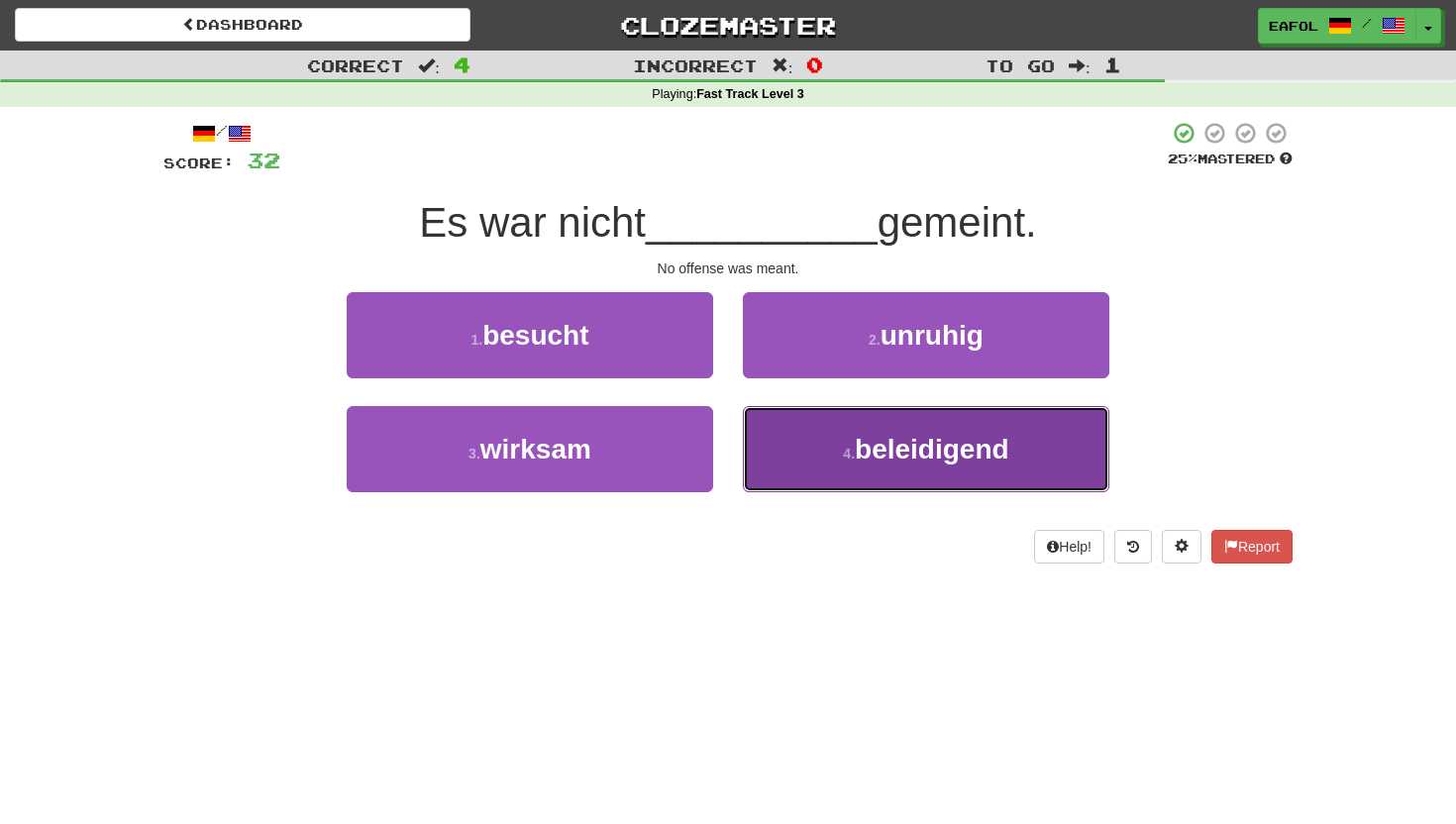 click on "beleidigend" at bounding box center (932, 449) 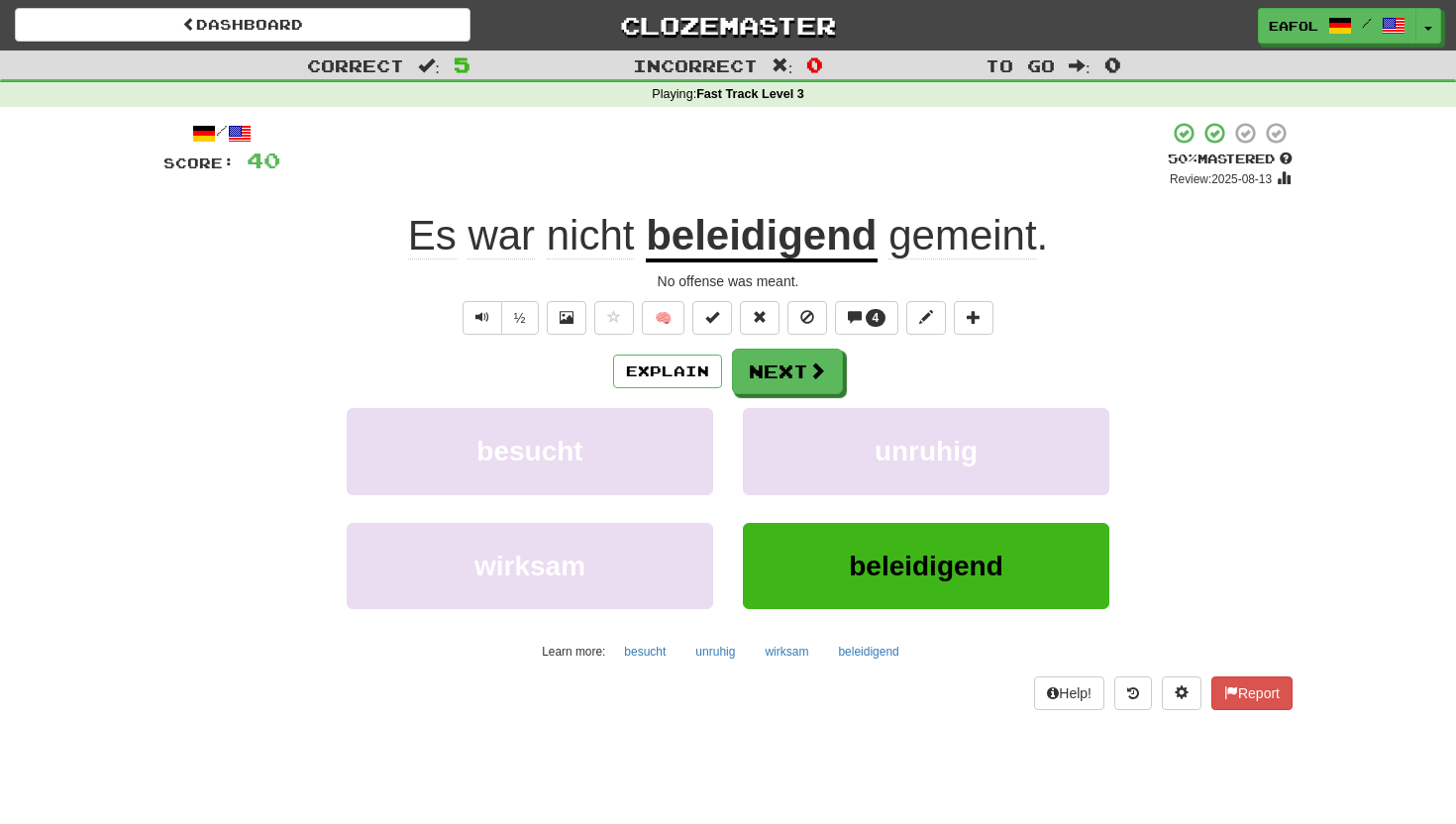 click on "beleidigend" at bounding box center [761, 237] 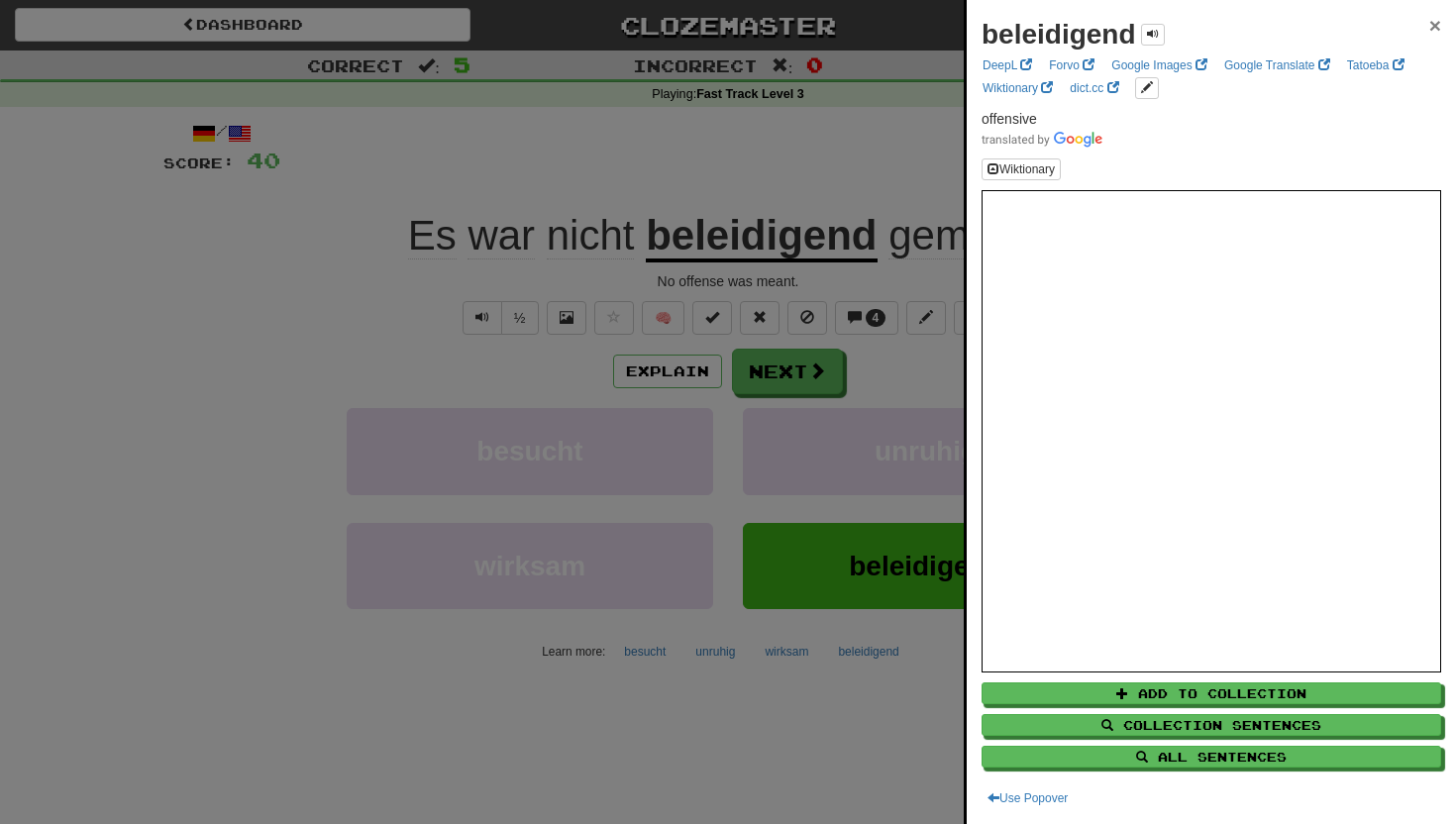 click on "×" at bounding box center (1435, 25) 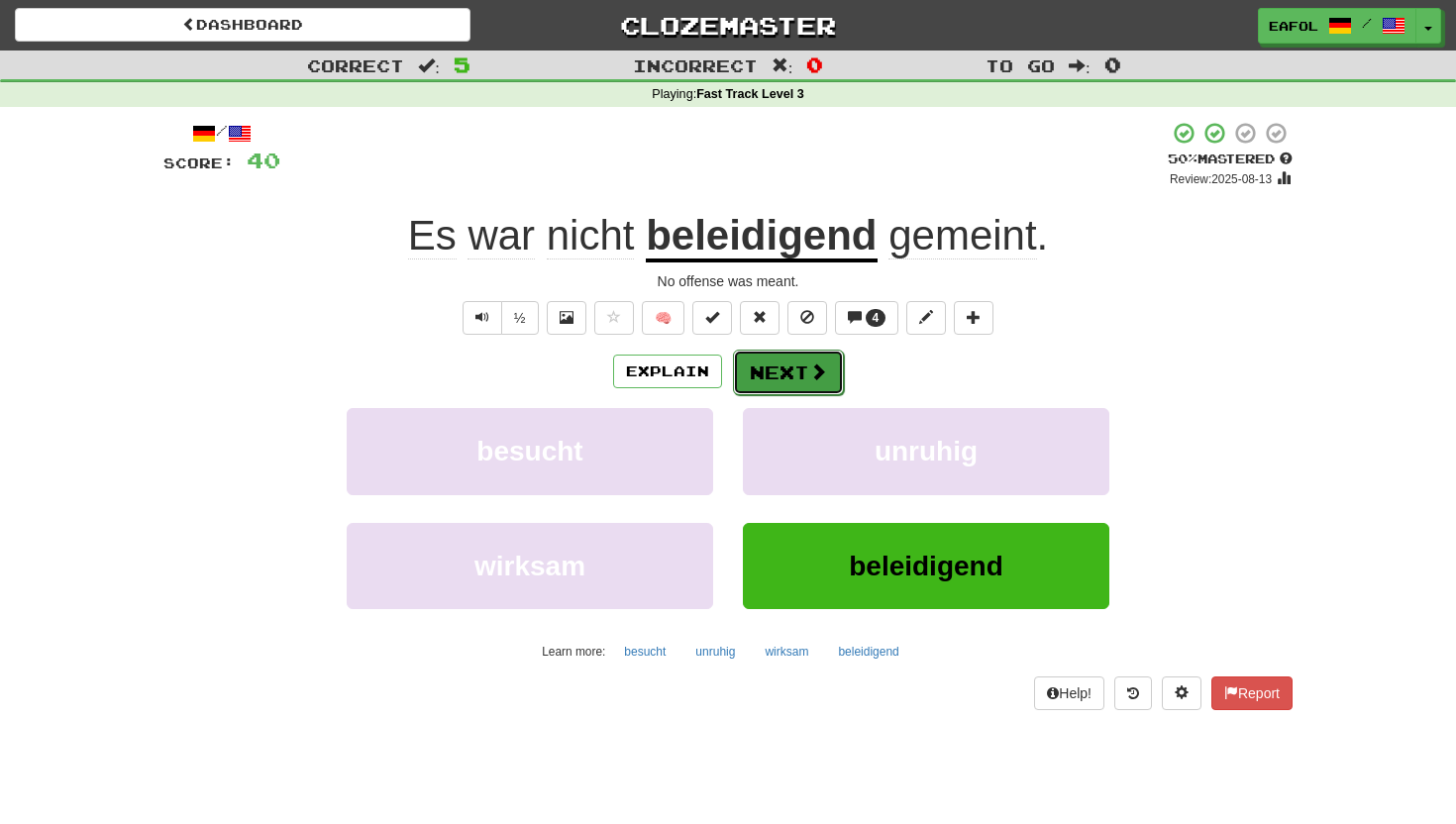click at bounding box center [818, 371] 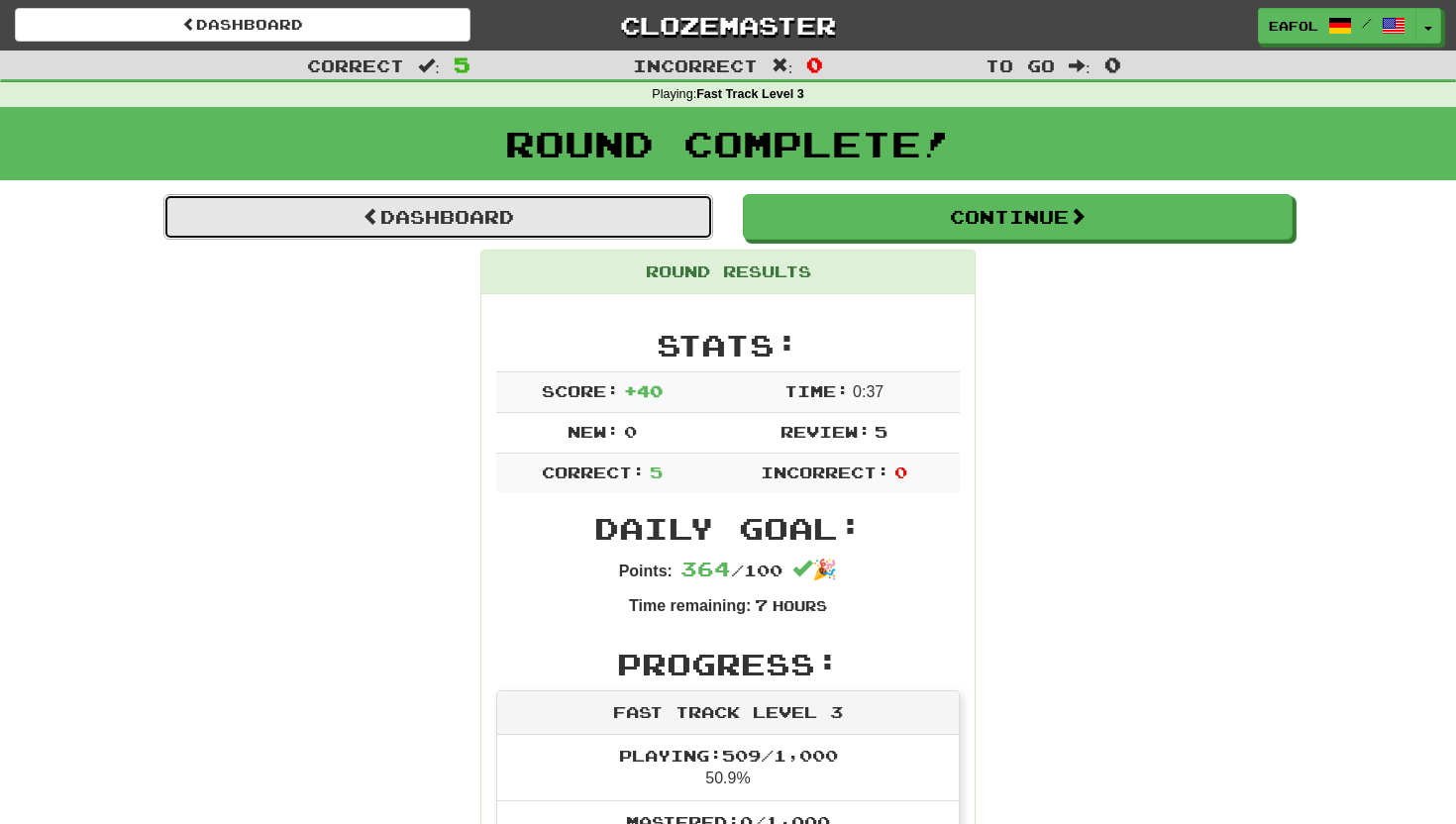 click on "Dashboard" at bounding box center [438, 217] 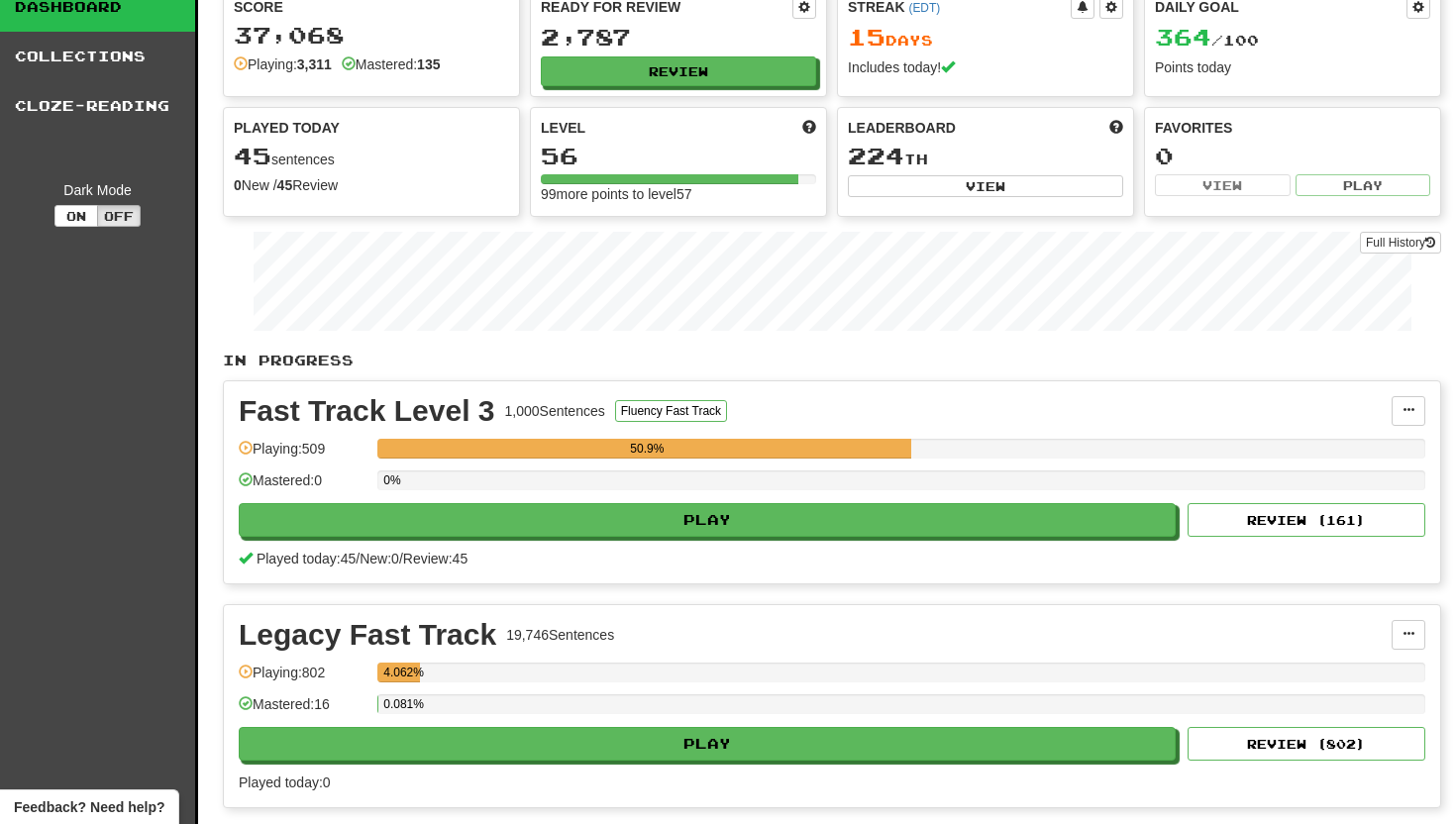 scroll, scrollTop: 0, scrollLeft: 0, axis: both 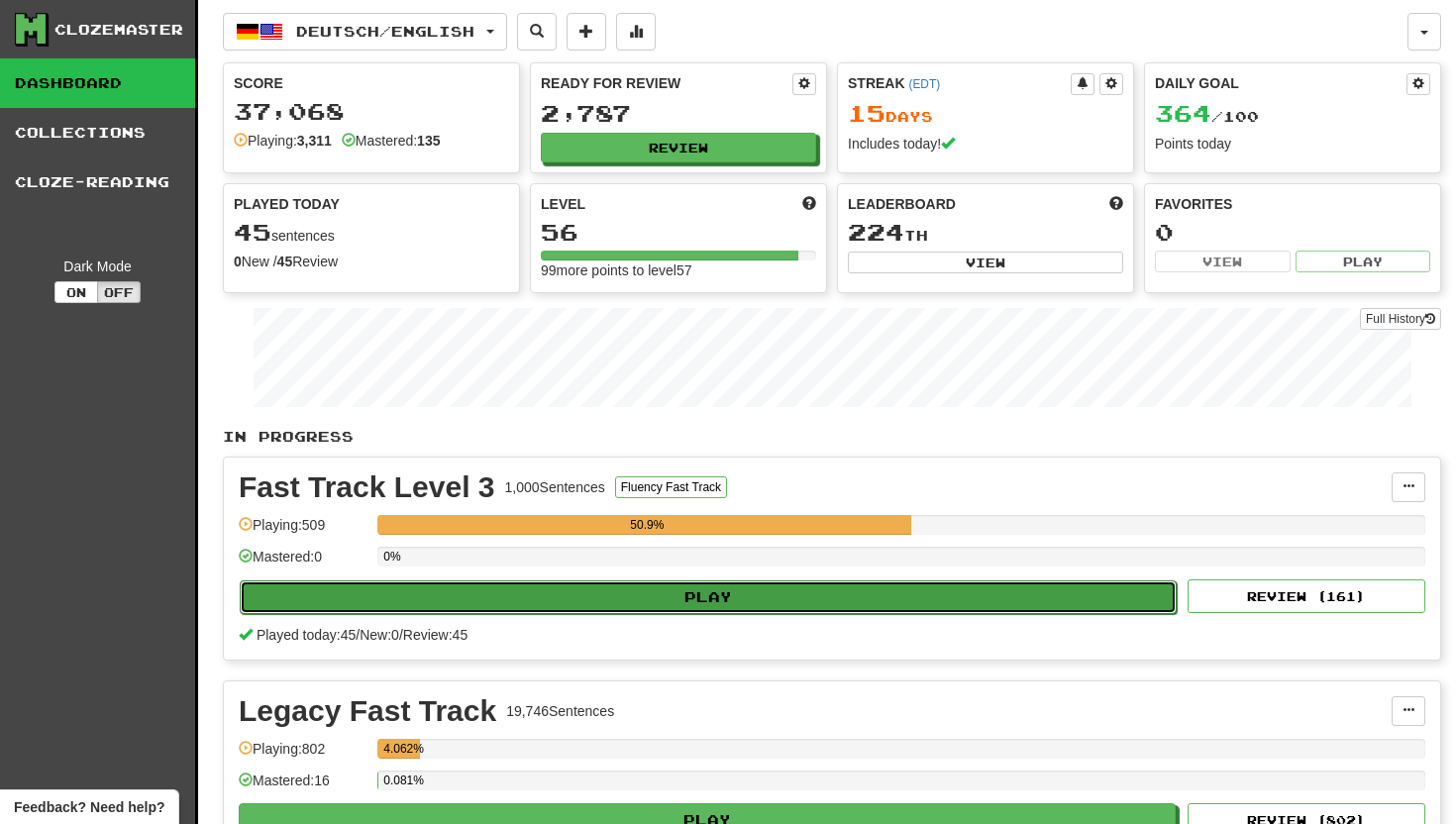 click on "Play" at bounding box center [708, 597] 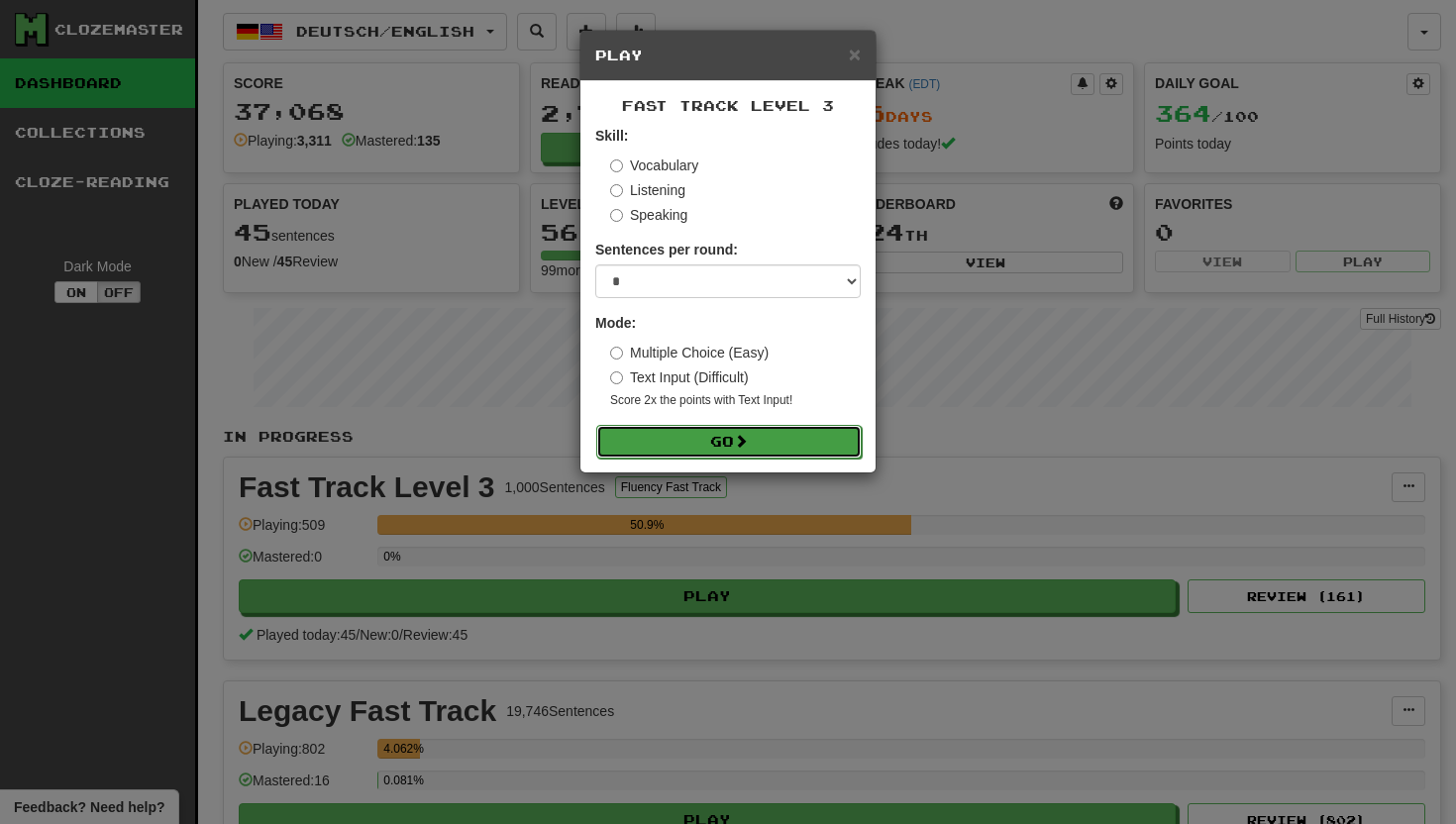 click on "Go" at bounding box center [729, 442] 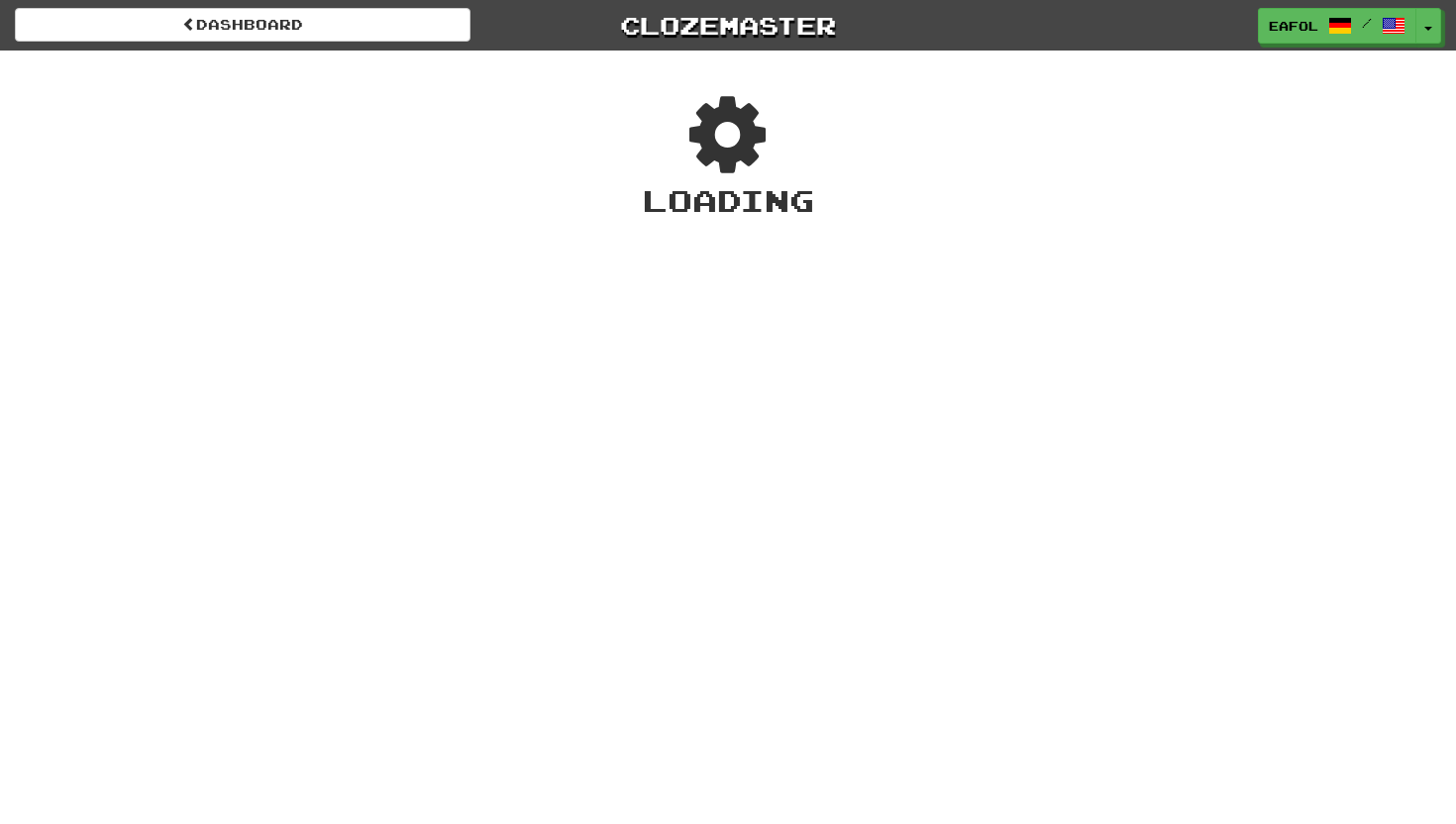 scroll, scrollTop: 0, scrollLeft: 0, axis: both 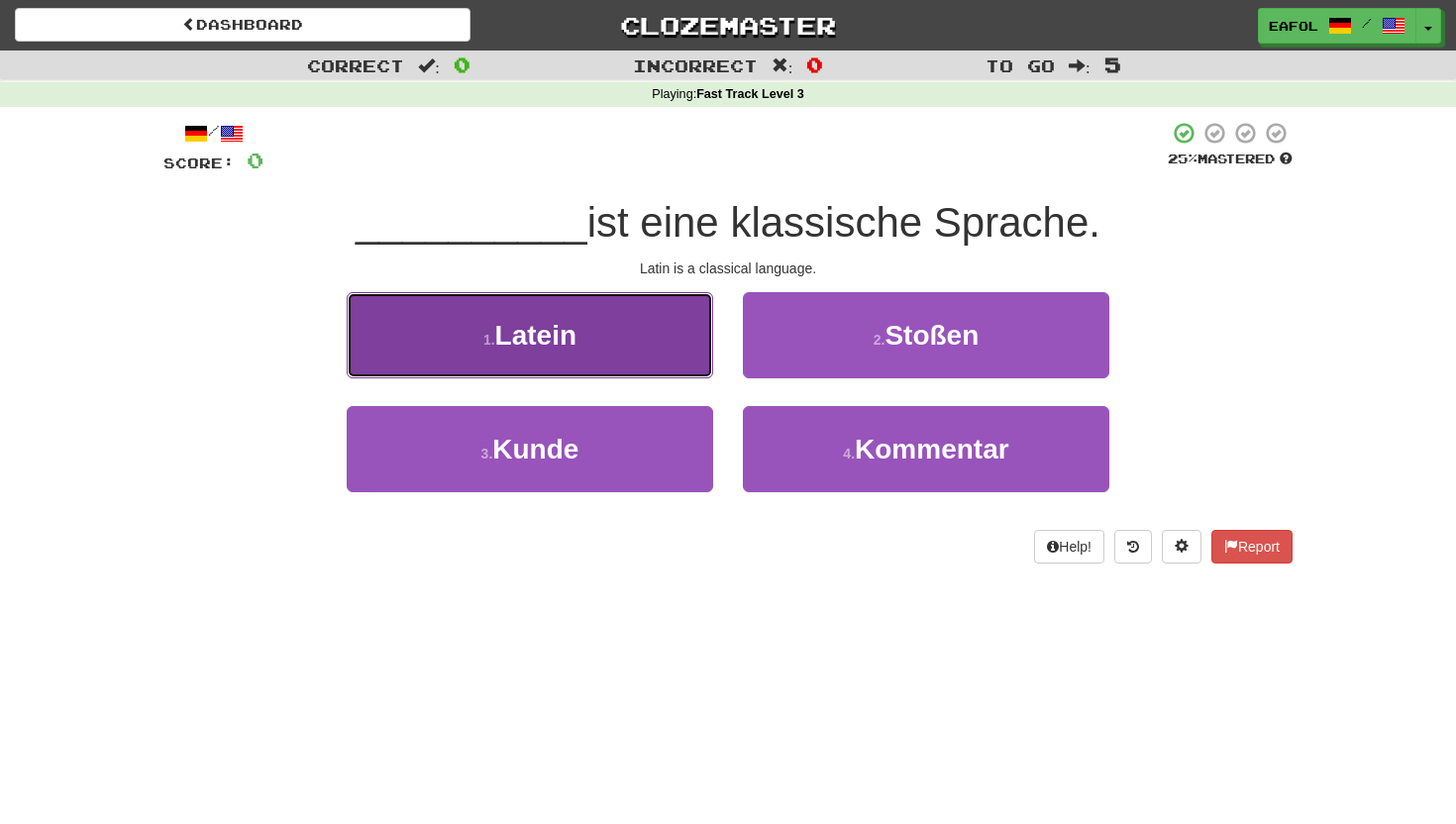 click on "1 .  Latein" at bounding box center [530, 335] 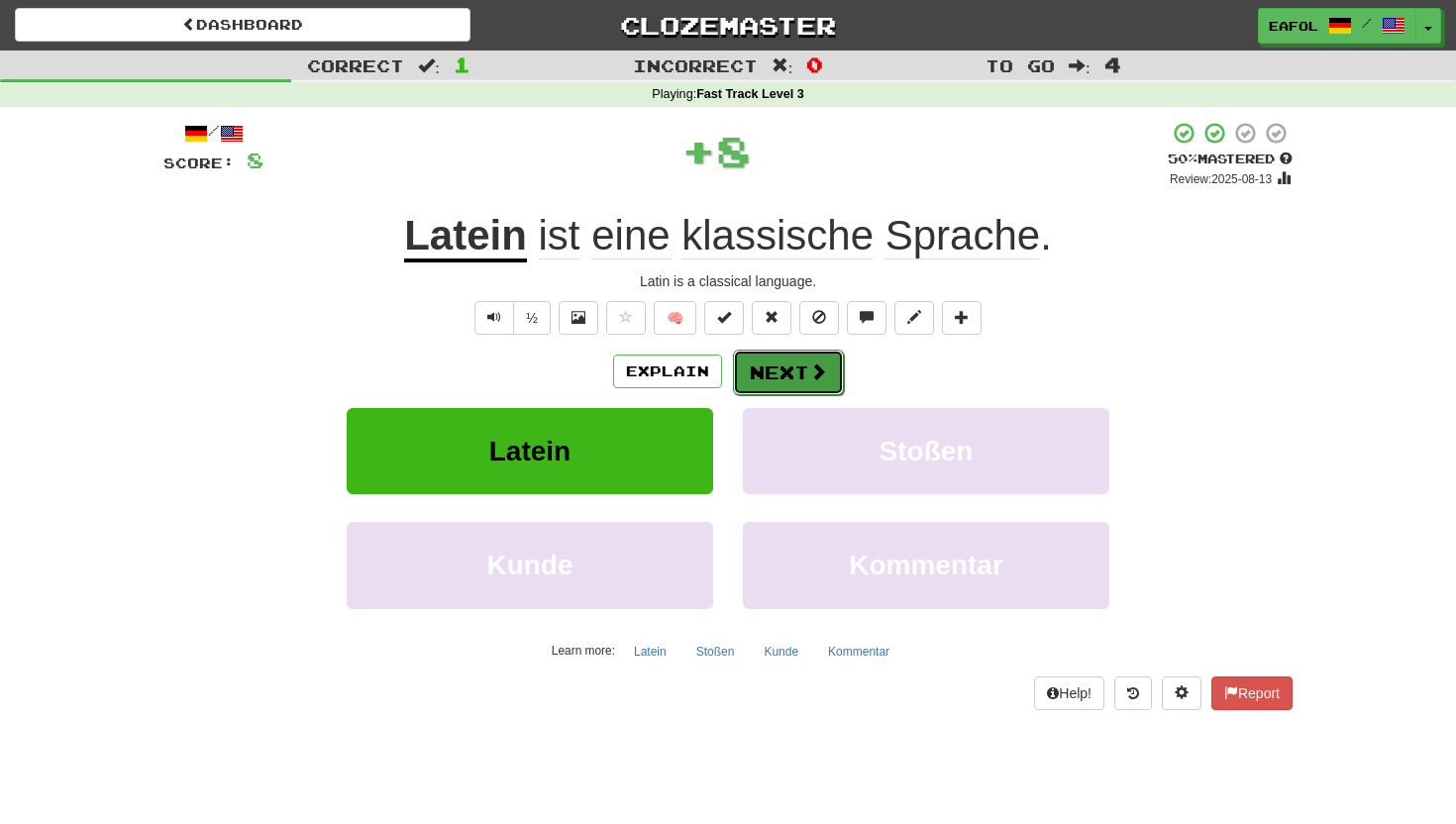 click on "Next" at bounding box center [788, 372] 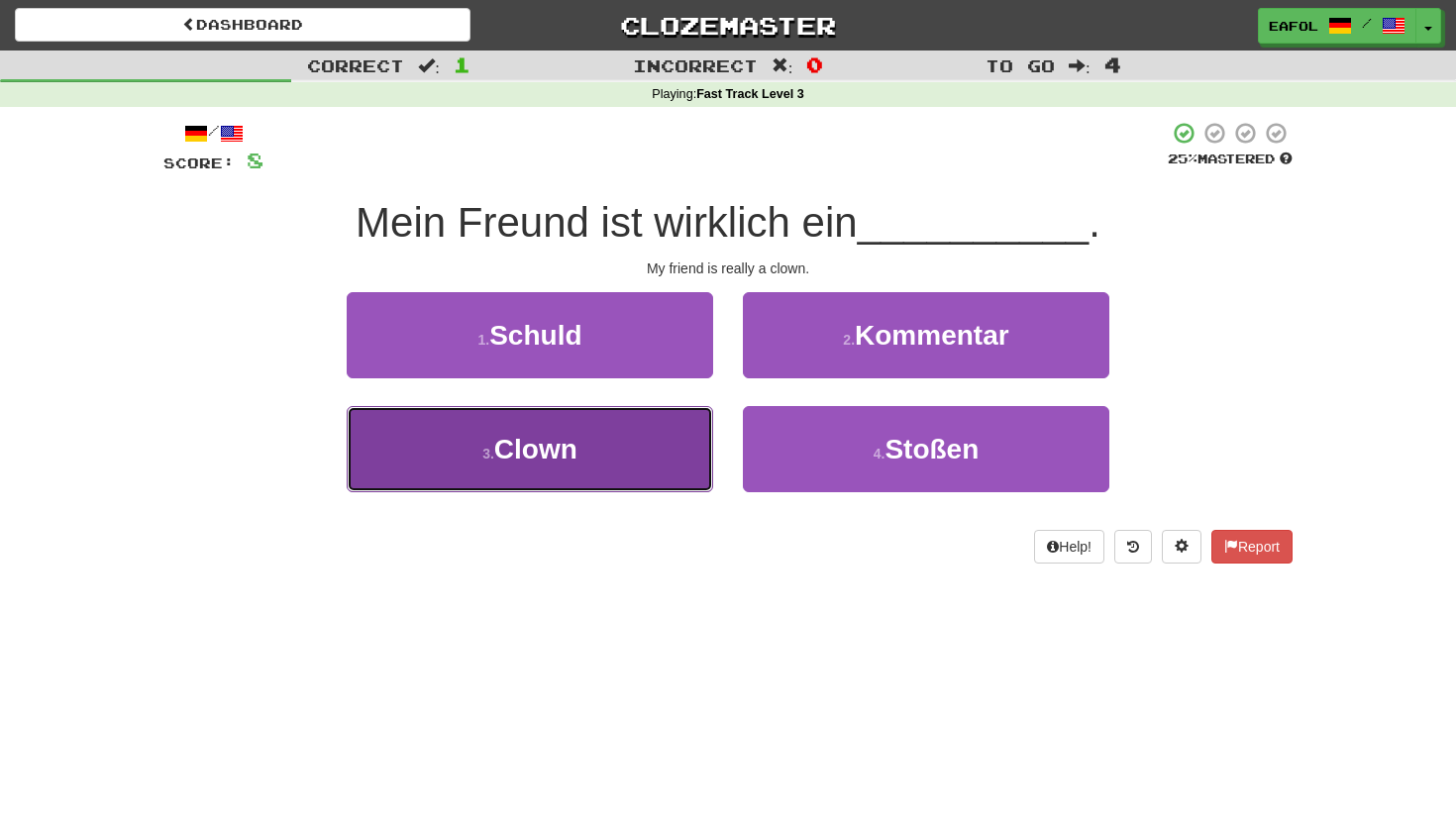 click on "3 .  Clown" at bounding box center (530, 449) 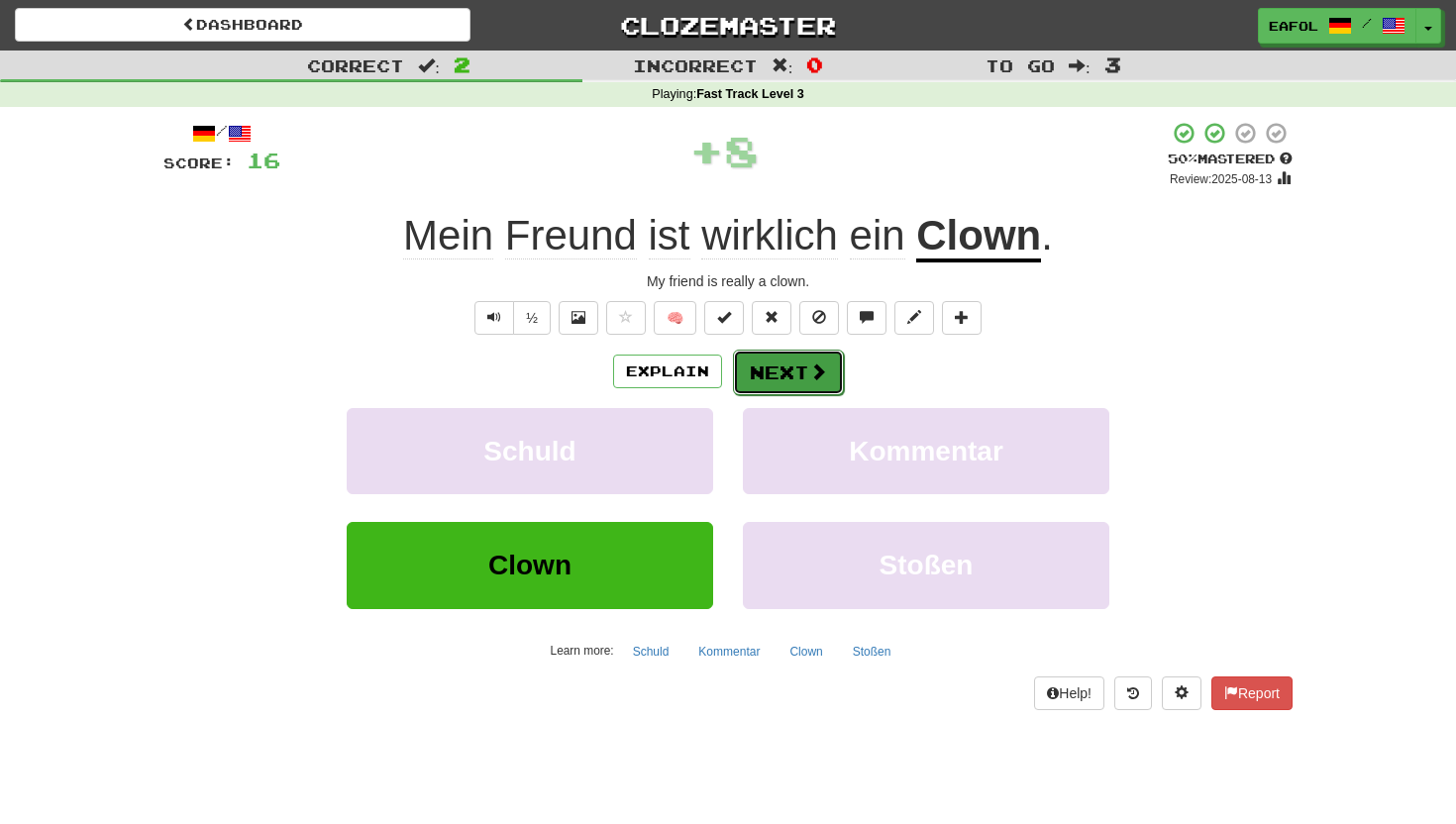 click on "Next" at bounding box center (788, 372) 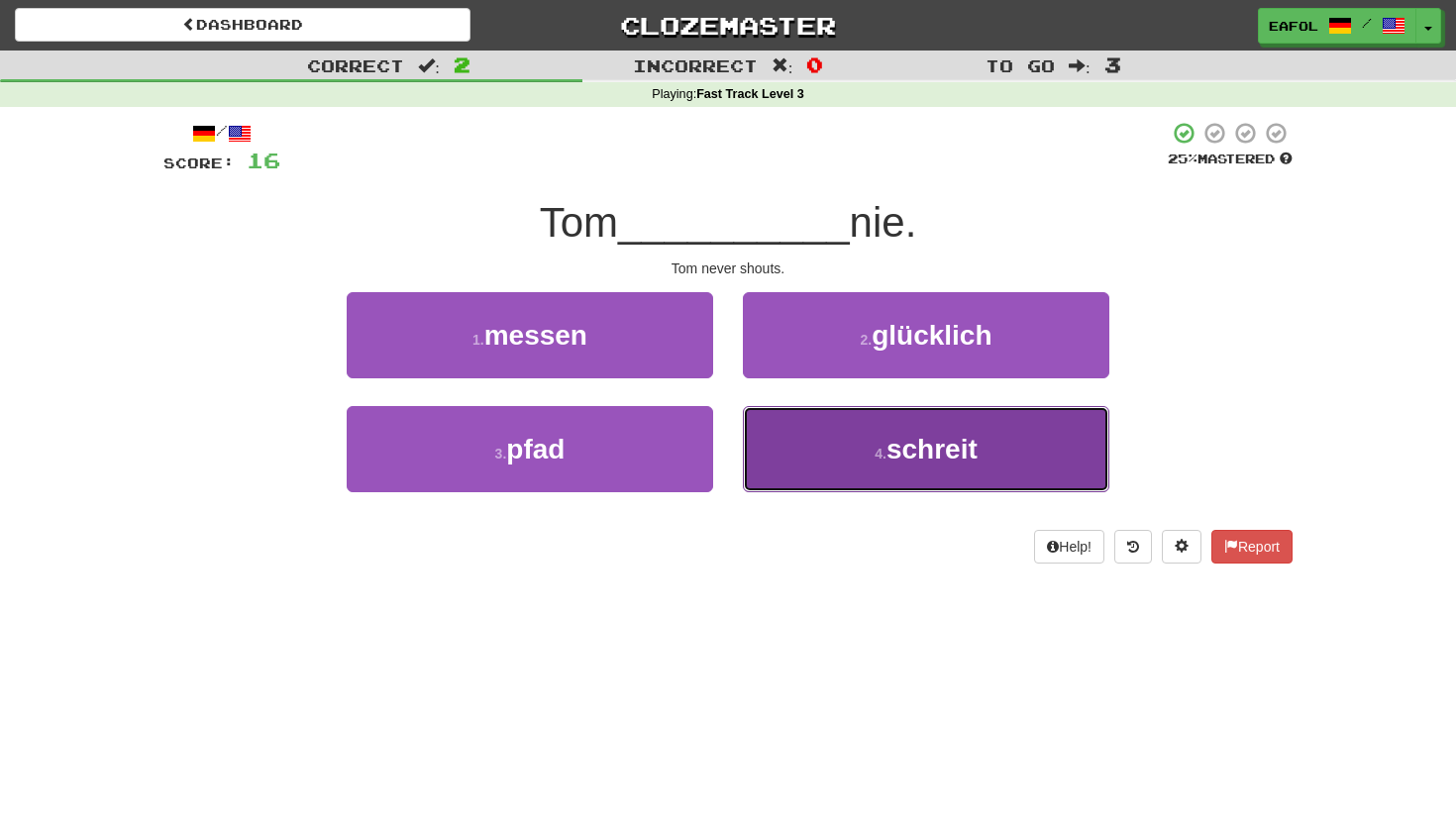 click on "4 .  schreit" at bounding box center [926, 449] 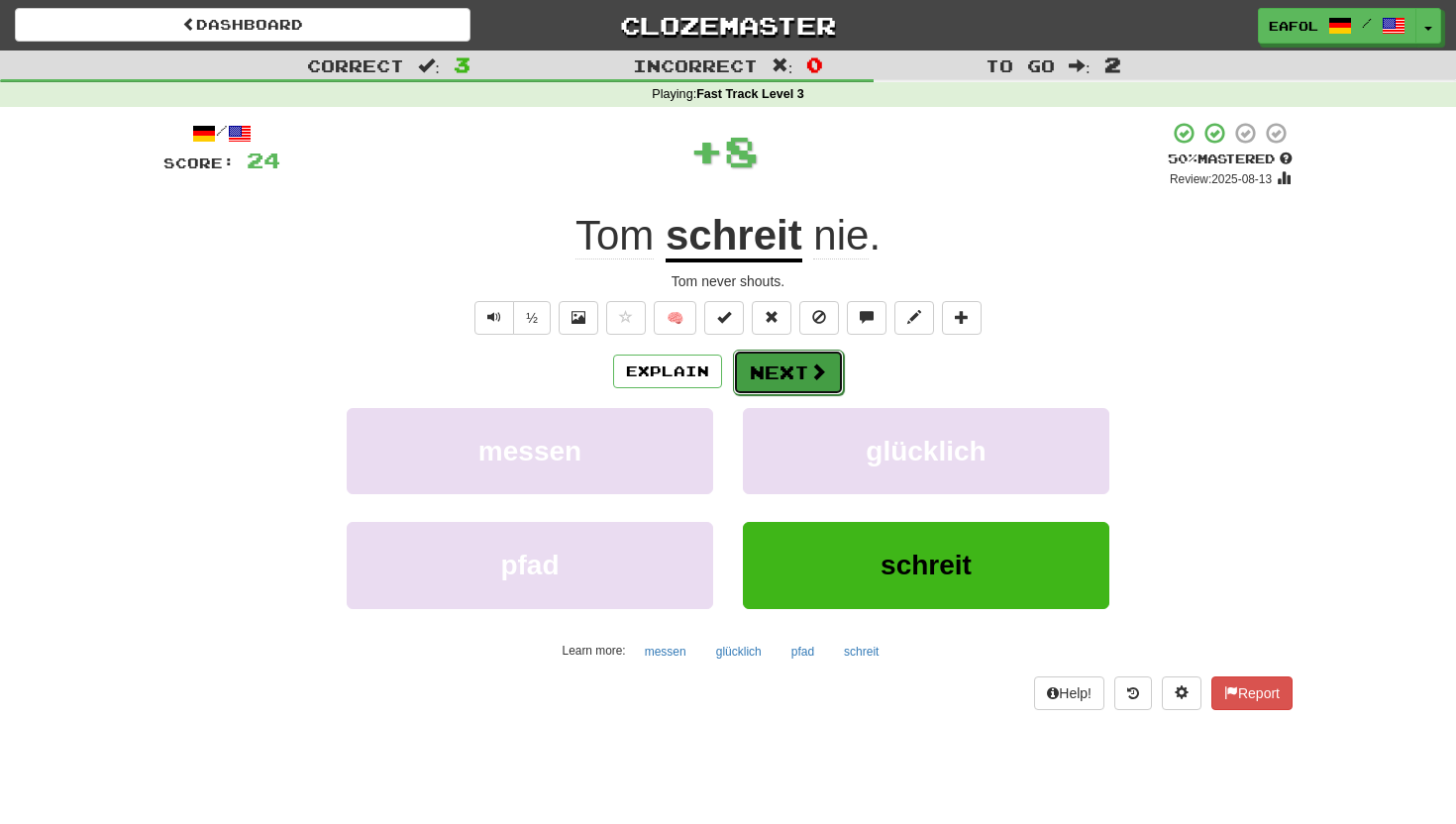 click at bounding box center [818, 371] 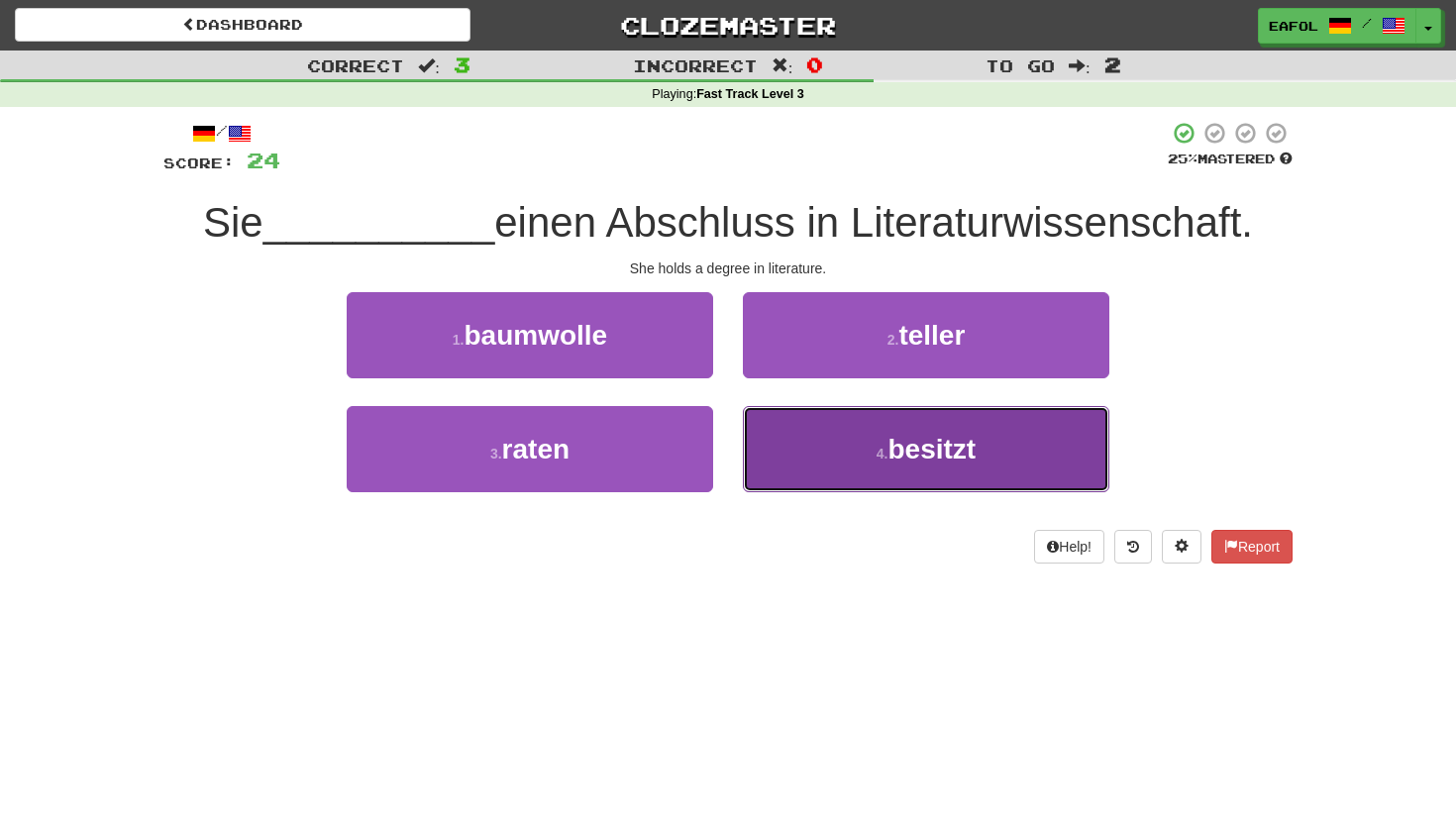 click on "4 .  besitzt" at bounding box center [926, 449] 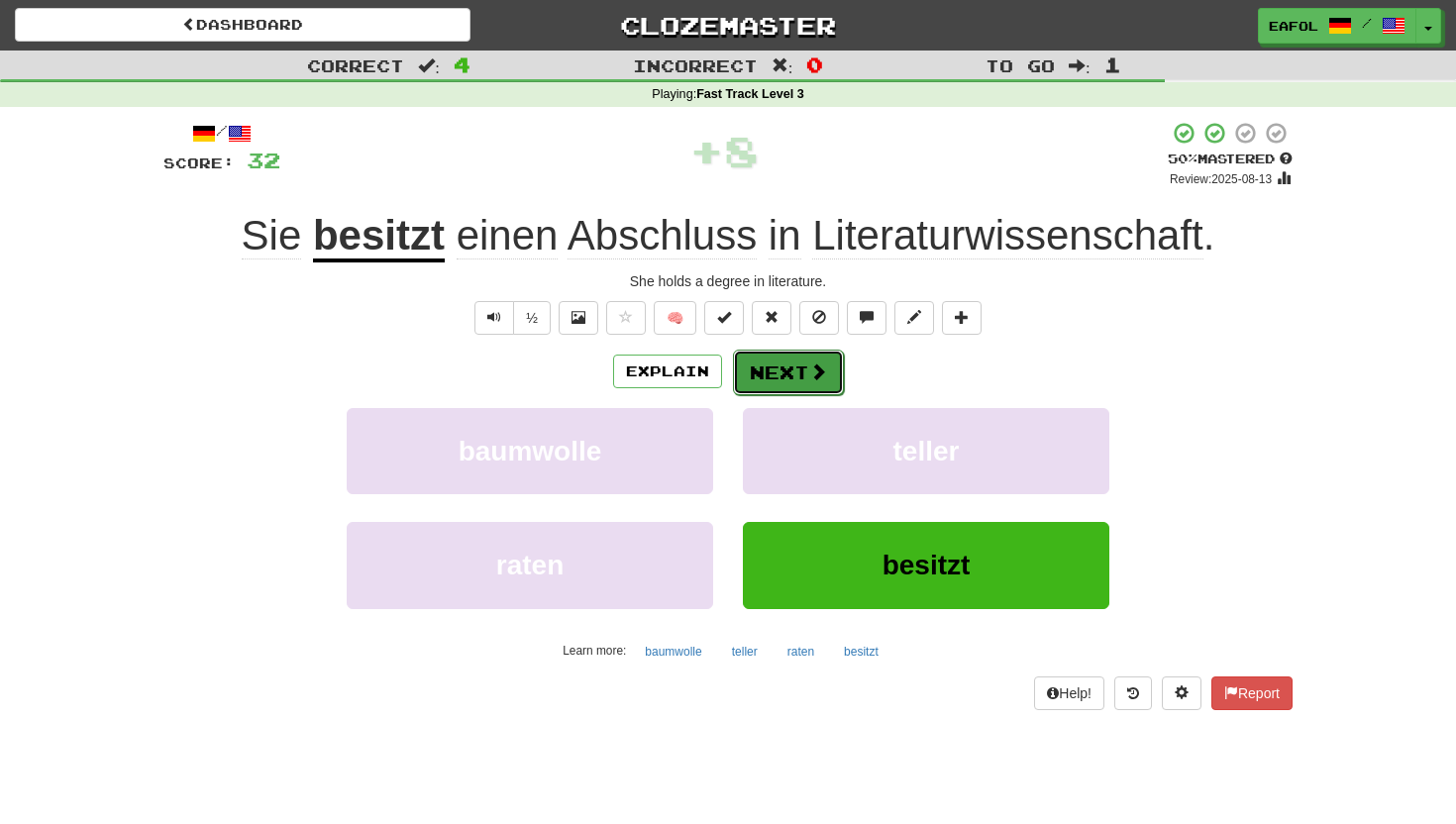 click on "Next" at bounding box center (788, 372) 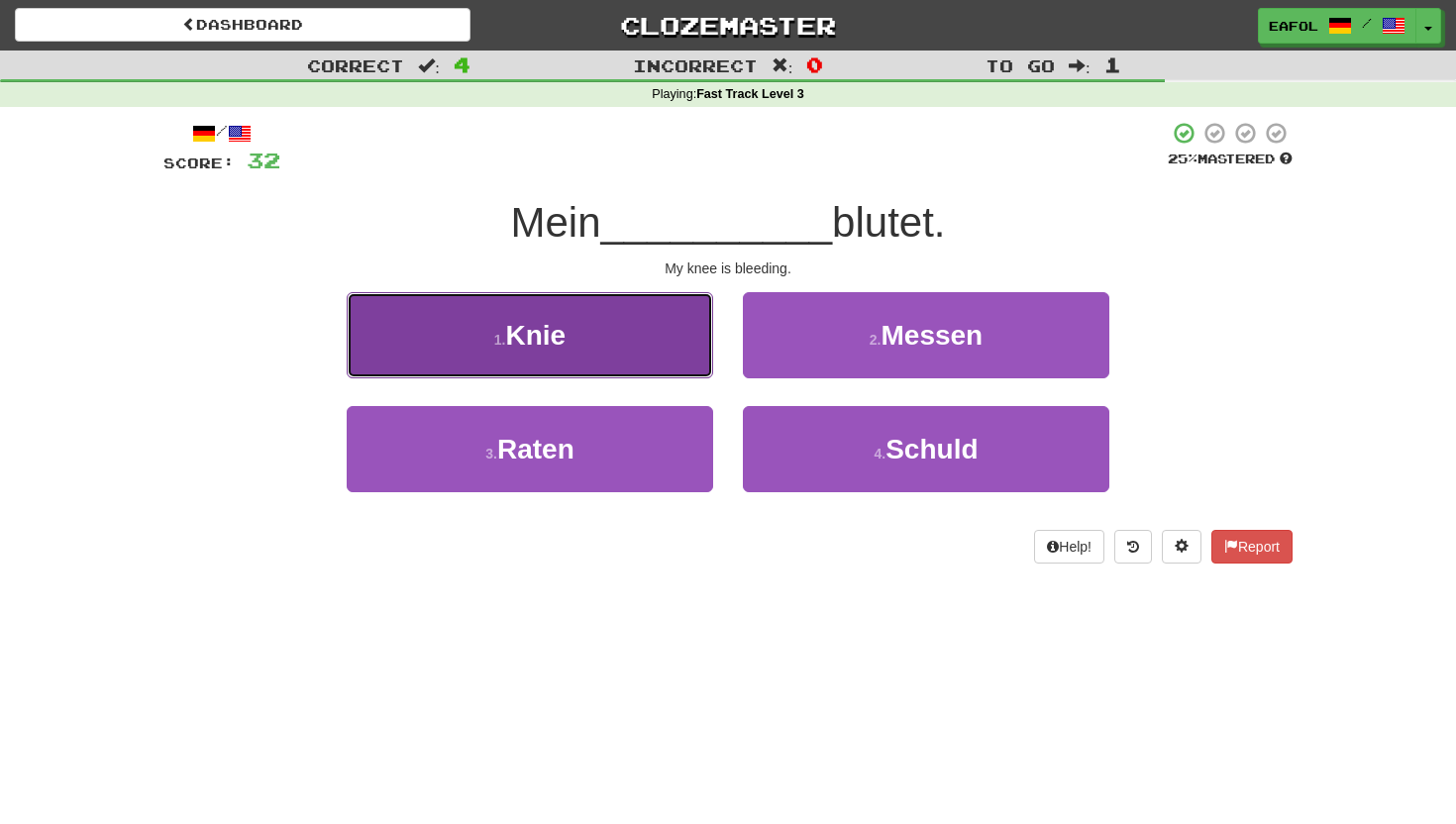 click on "1 .  Knie" at bounding box center [530, 335] 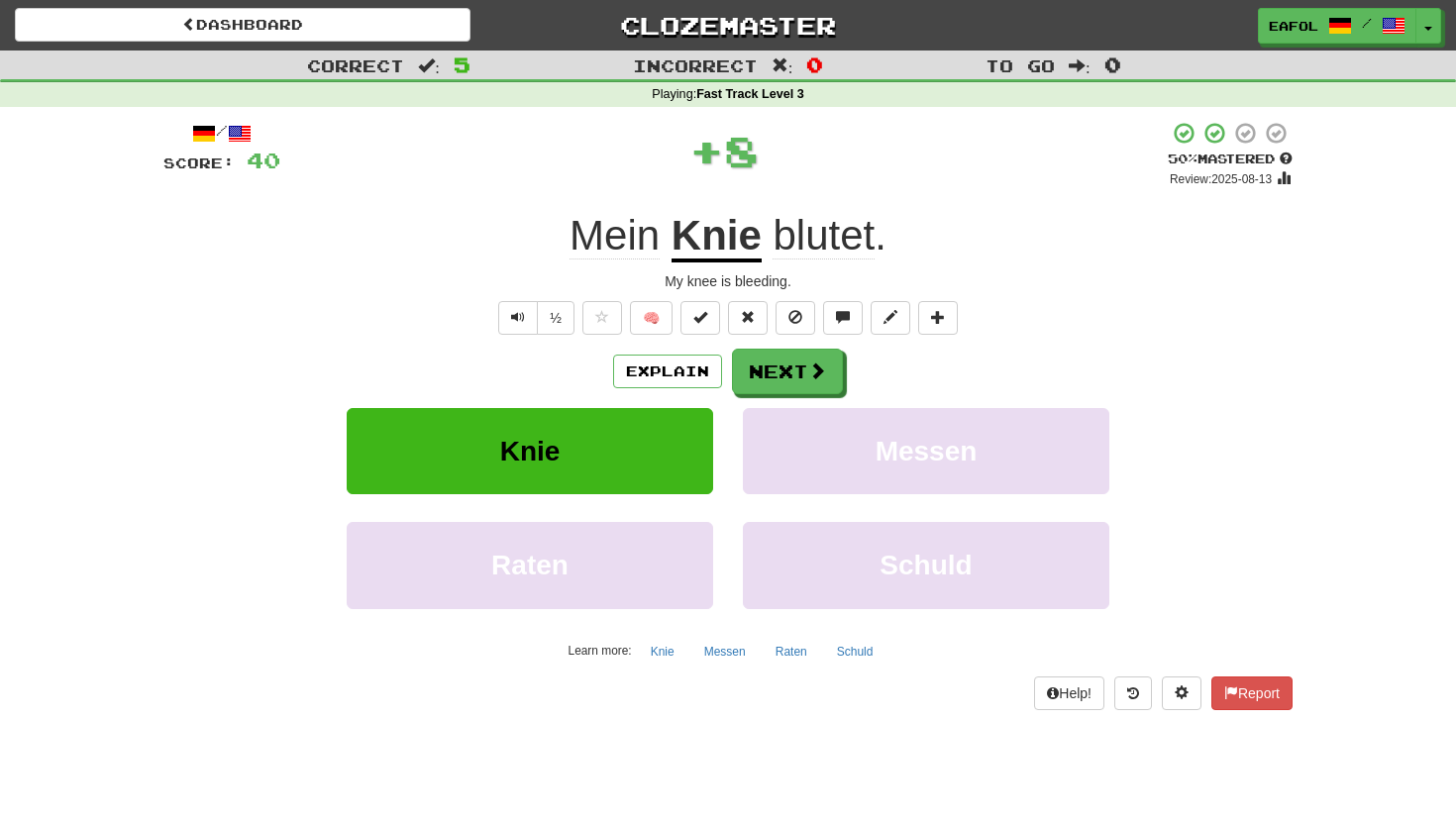 click on "Explain Next" at bounding box center [728, 371] 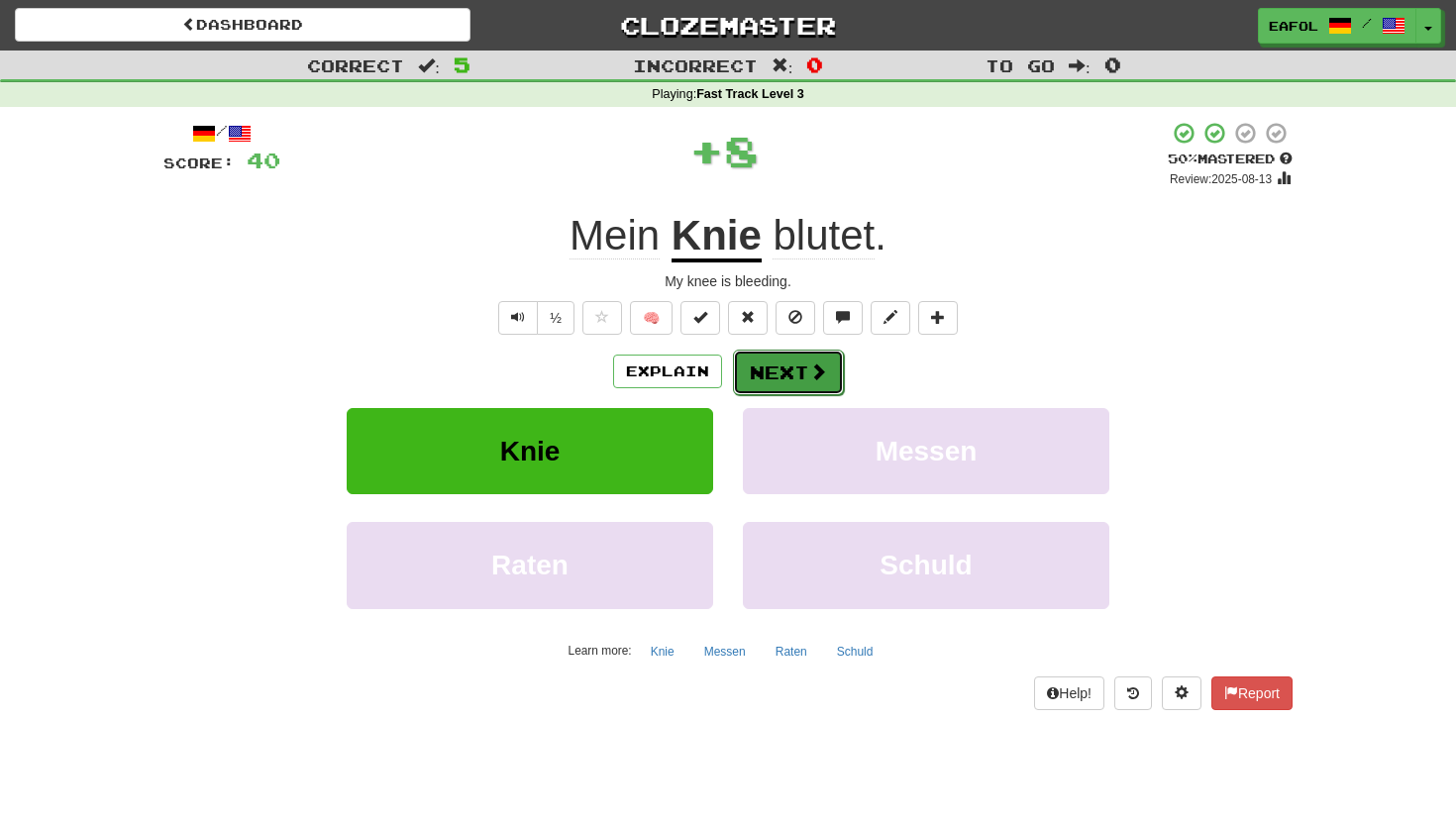 click on "Next" at bounding box center (788, 372) 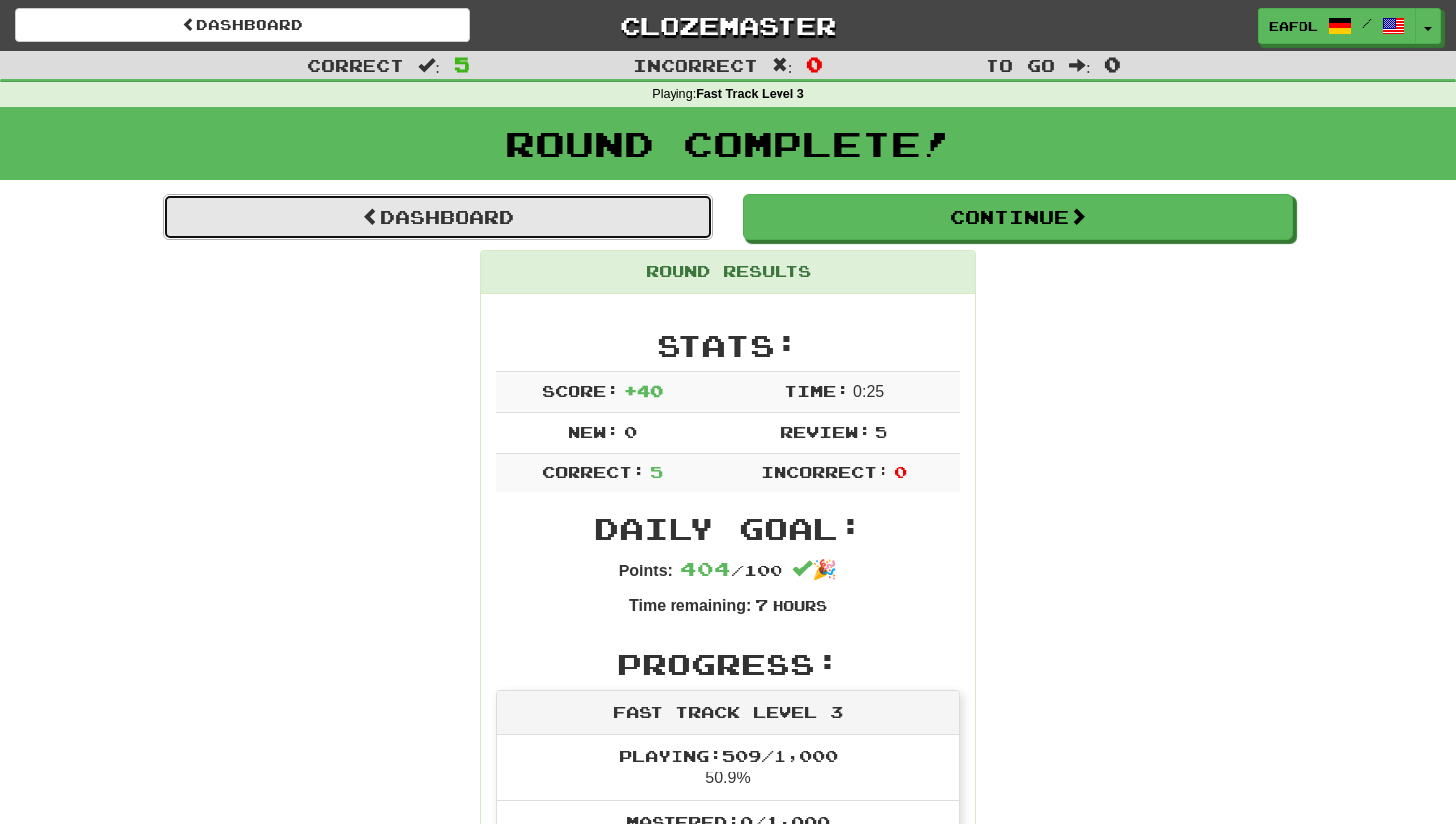 click on "Dashboard" at bounding box center [438, 217] 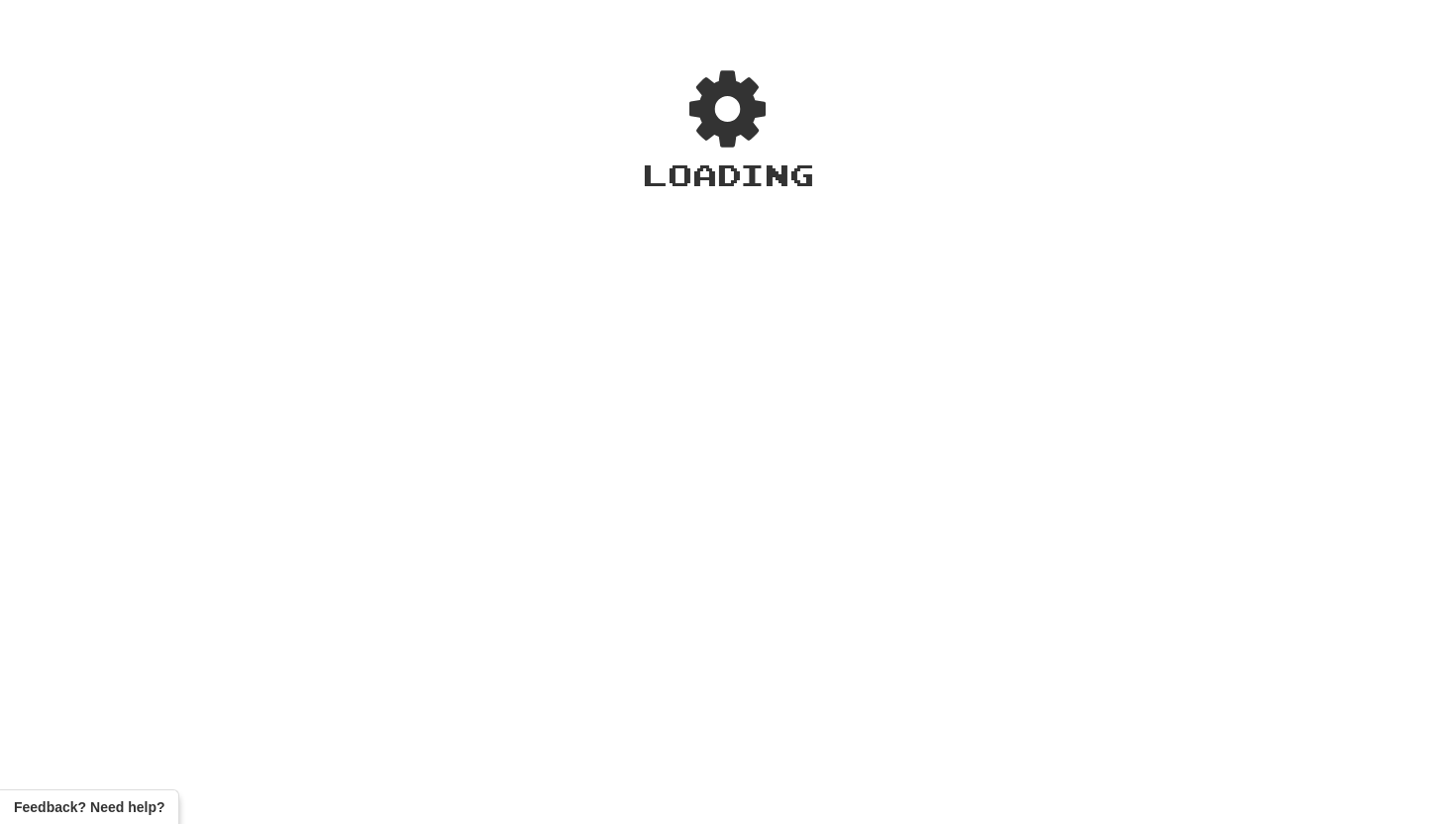 scroll, scrollTop: 0, scrollLeft: 0, axis: both 